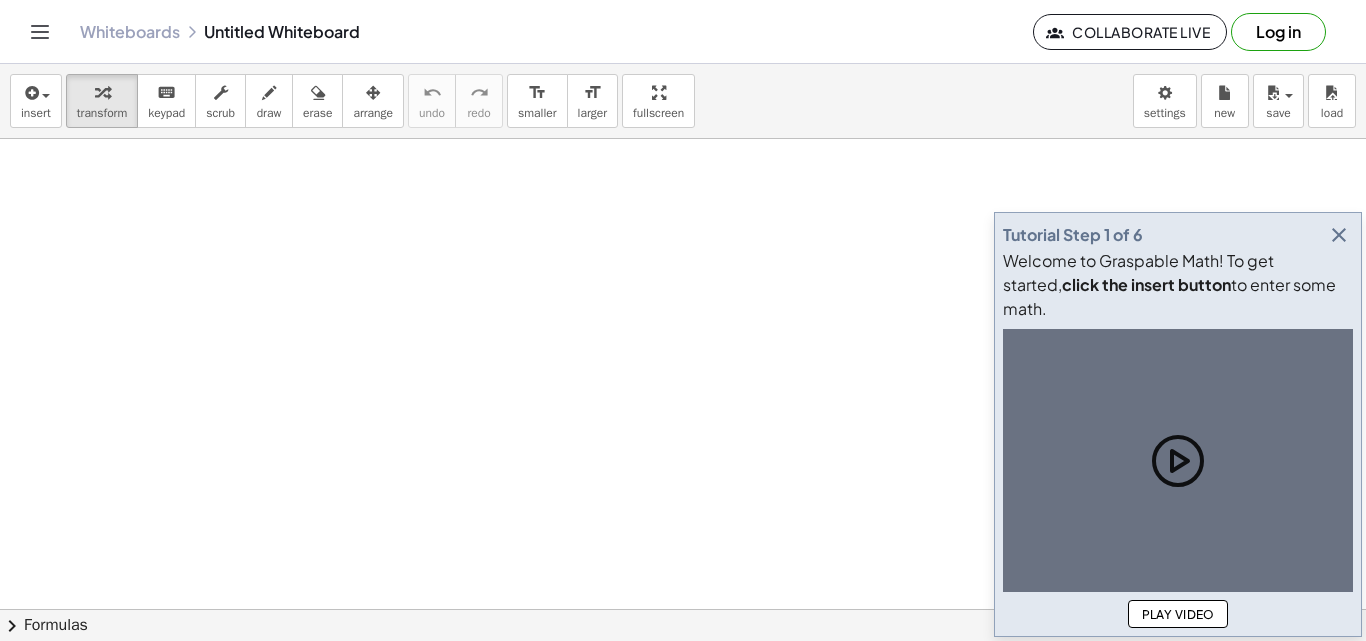 scroll, scrollTop: 0, scrollLeft: 0, axis: both 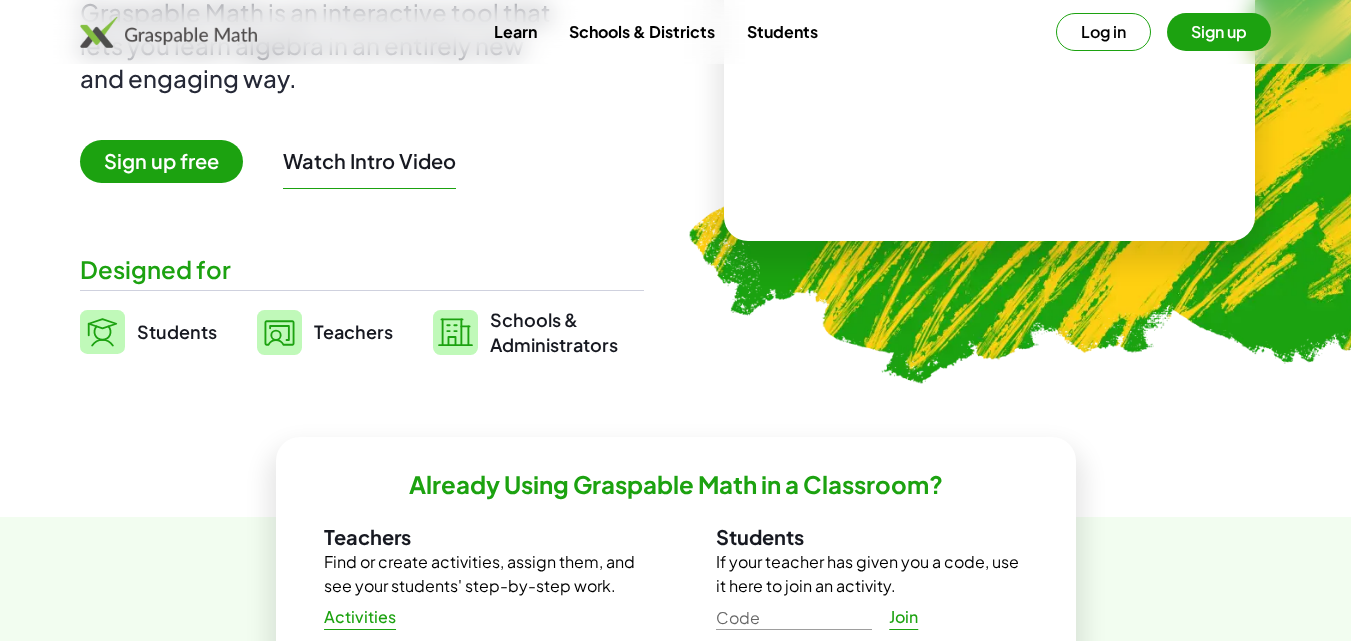 click on "Students" at bounding box center (148, 332) 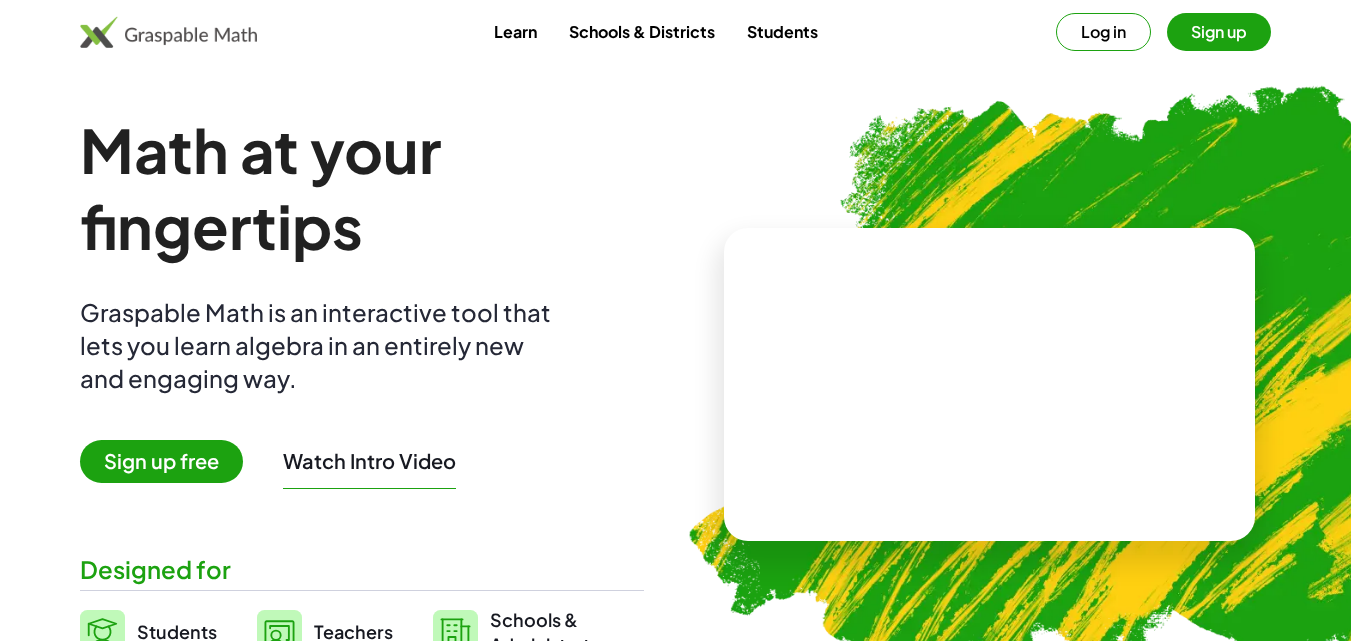 scroll, scrollTop: 300, scrollLeft: 0, axis: vertical 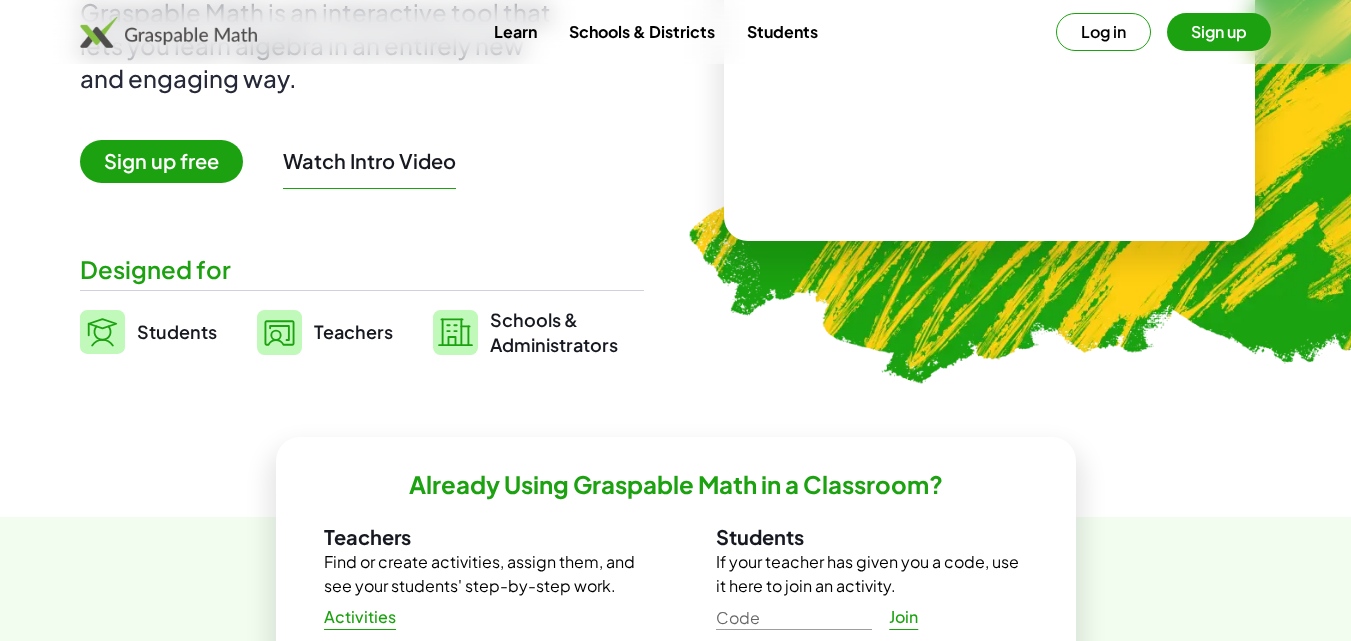 click on "Students" at bounding box center (148, 332) 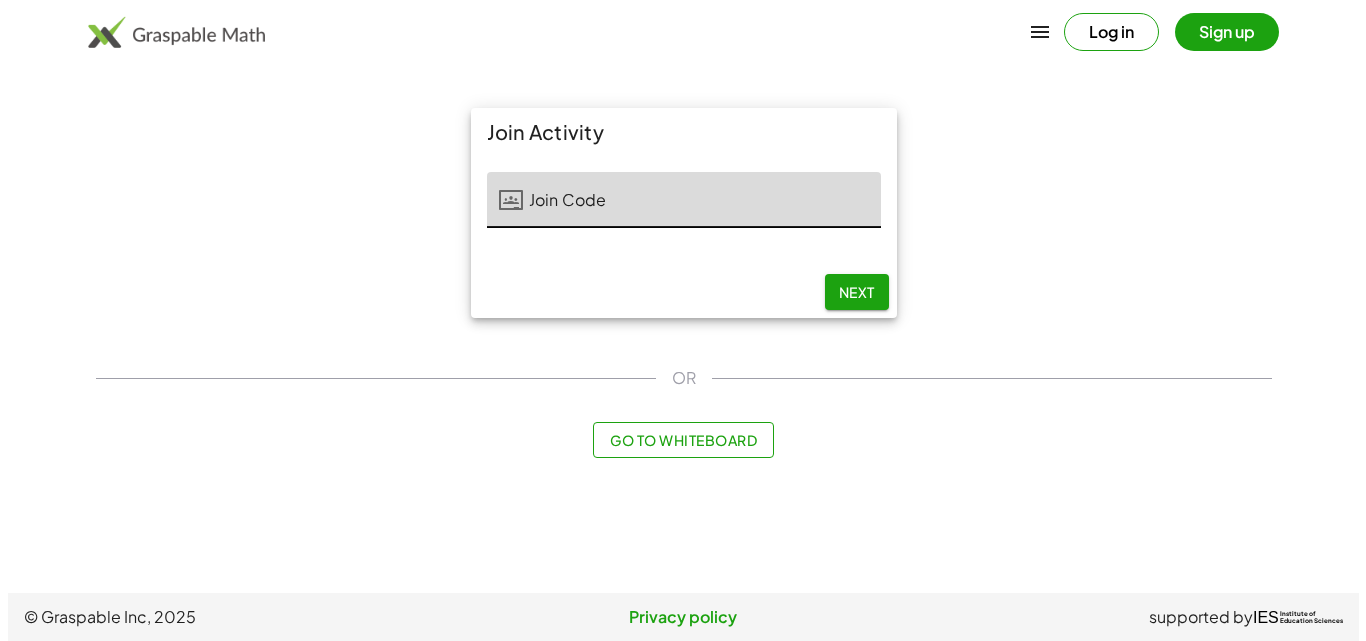scroll, scrollTop: 0, scrollLeft: 0, axis: both 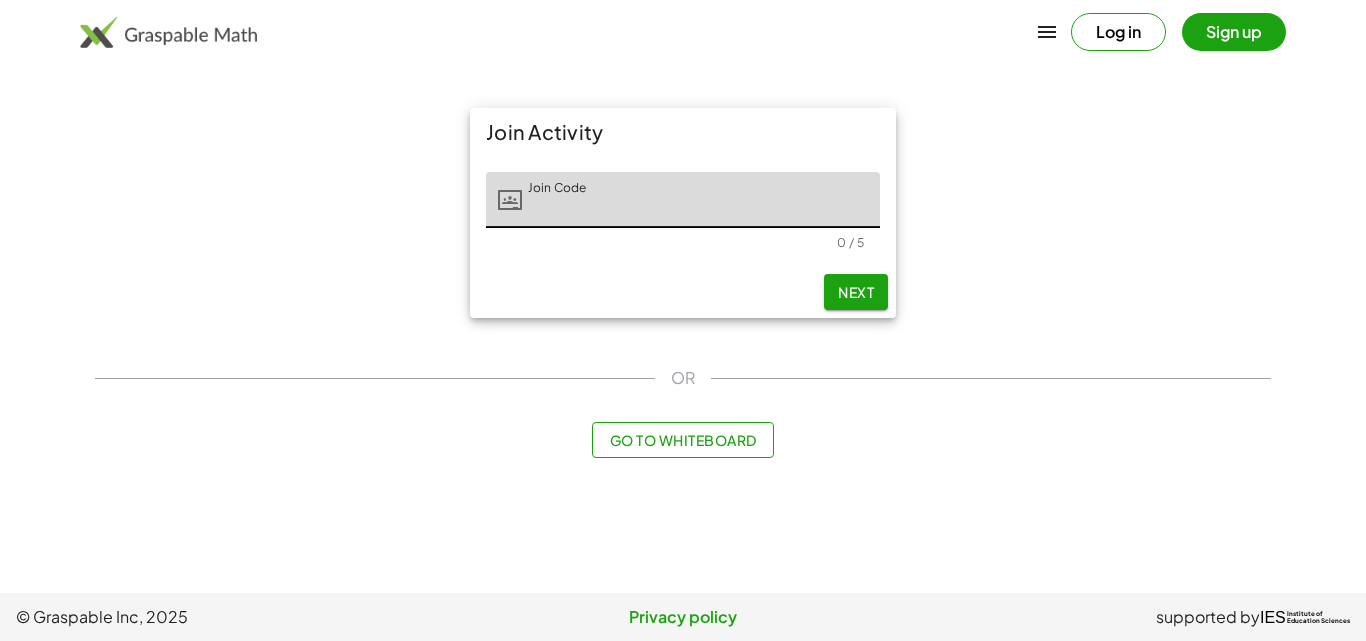 click on "Go to Whiteboard" 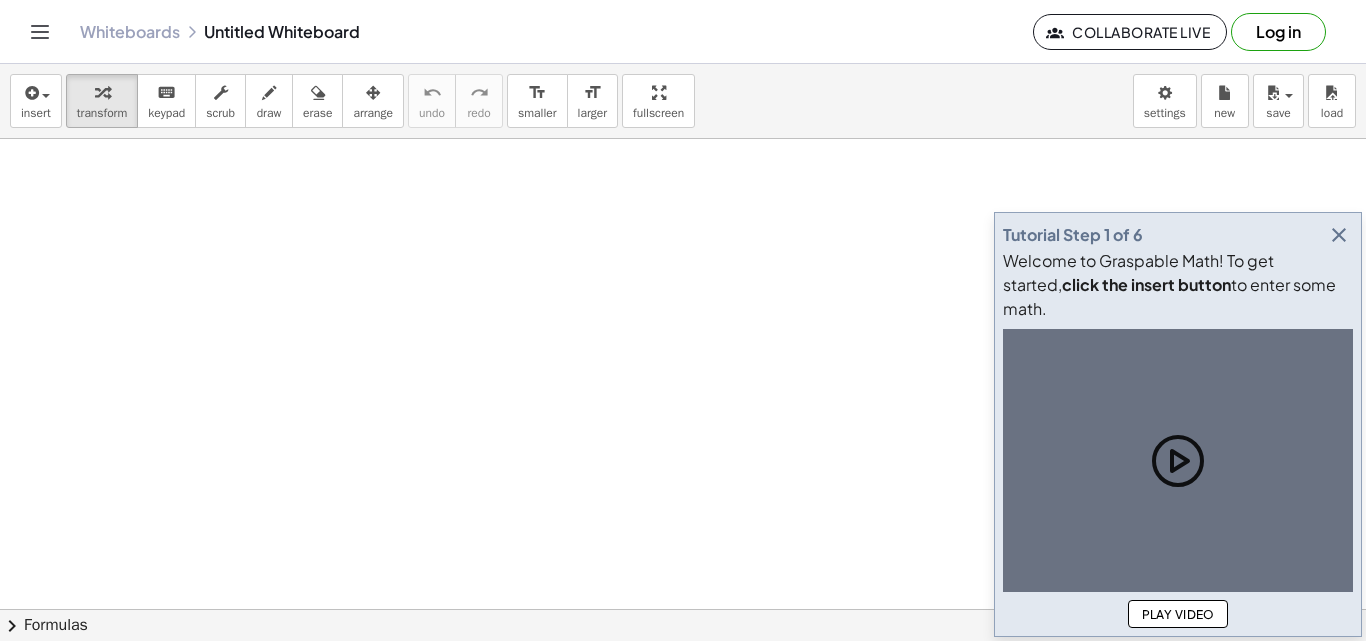 click at bounding box center (683, 609) 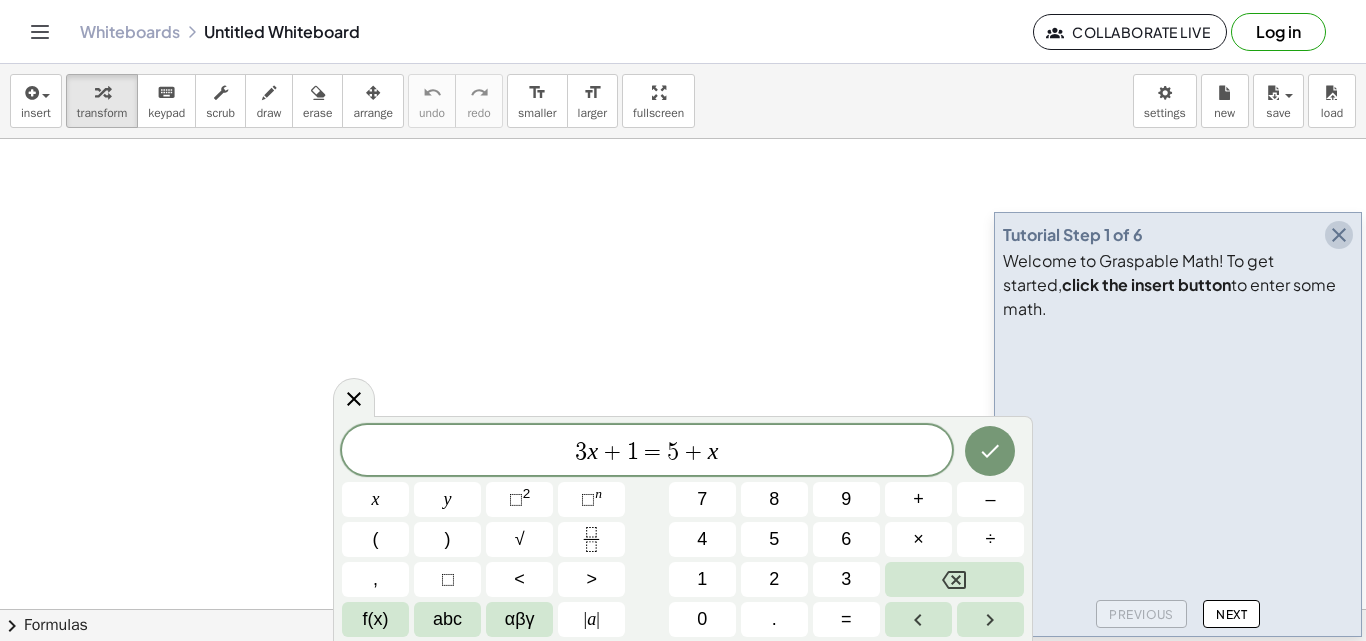 click at bounding box center (1339, 235) 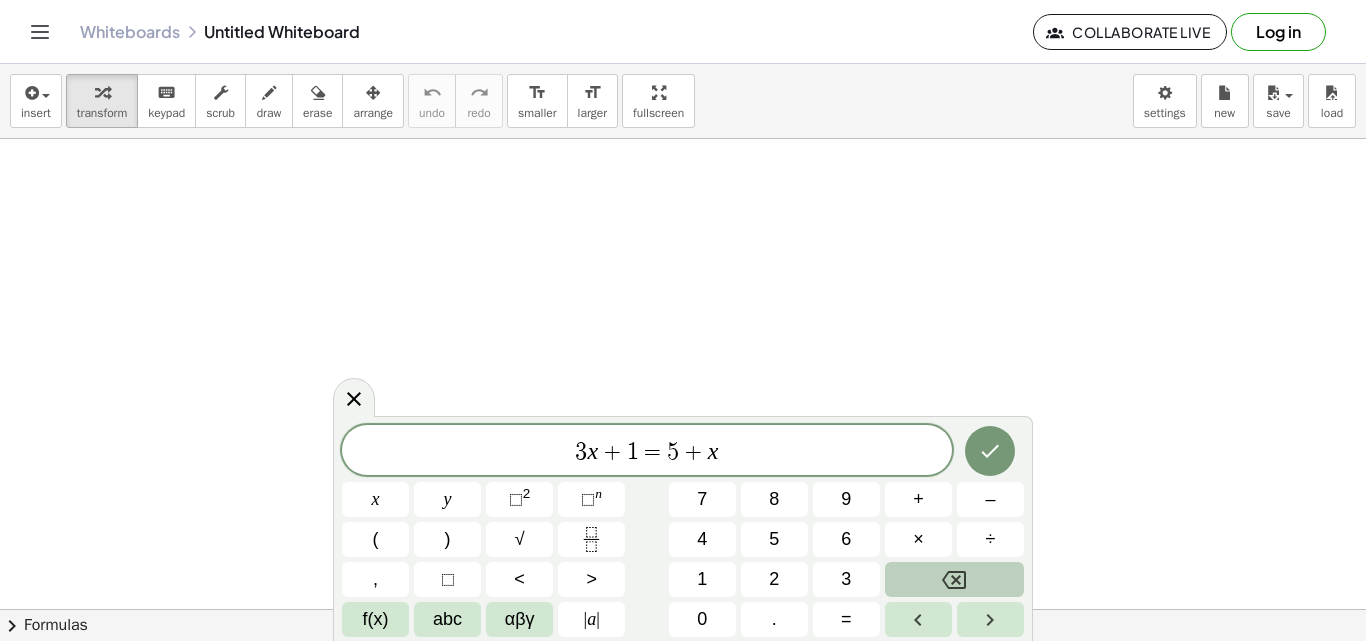 click 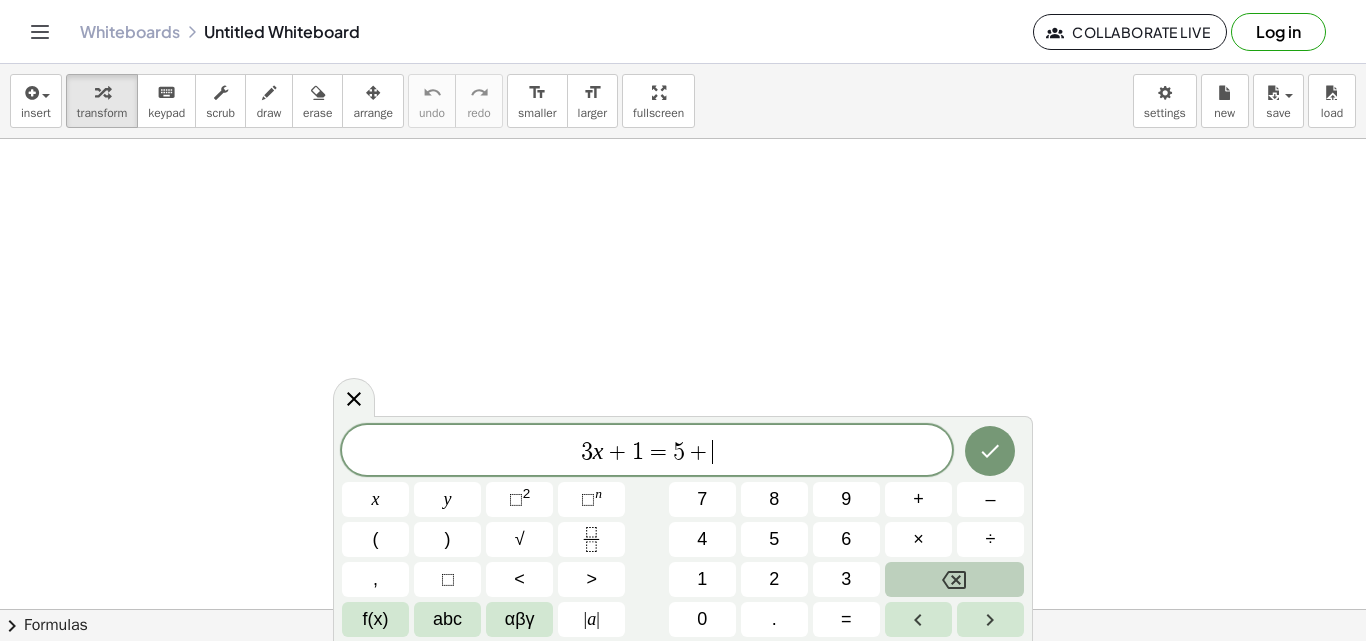 click 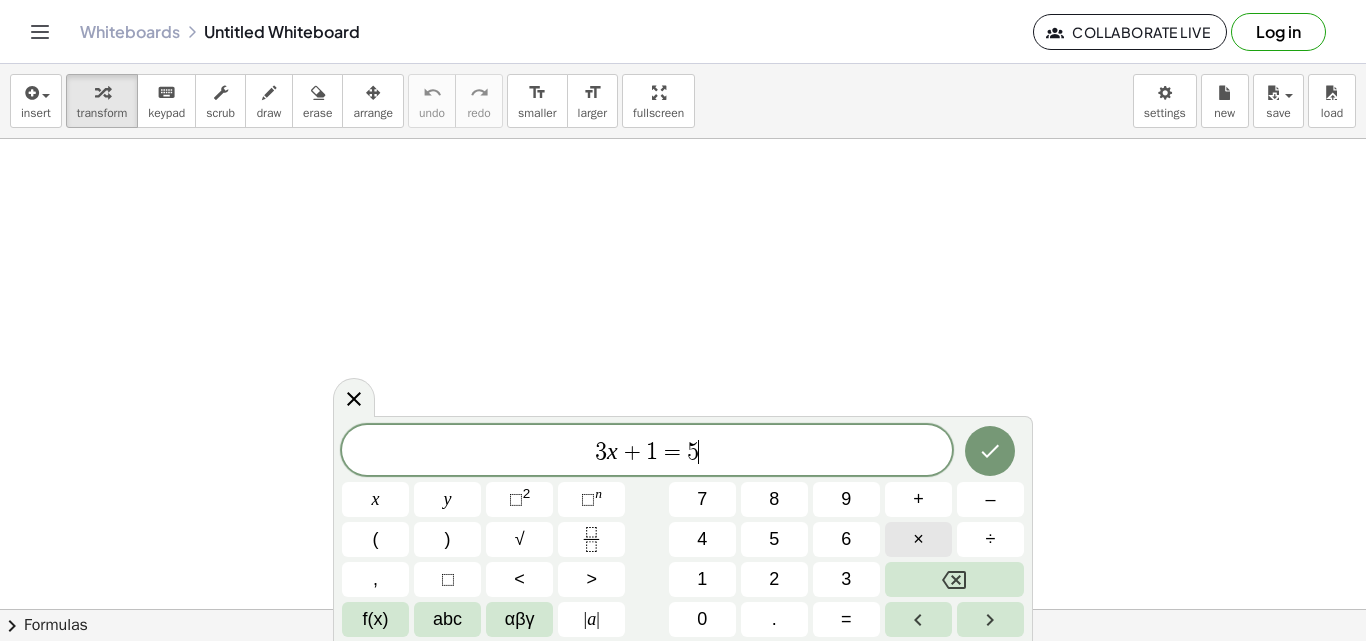 click on "×" at bounding box center [918, 539] 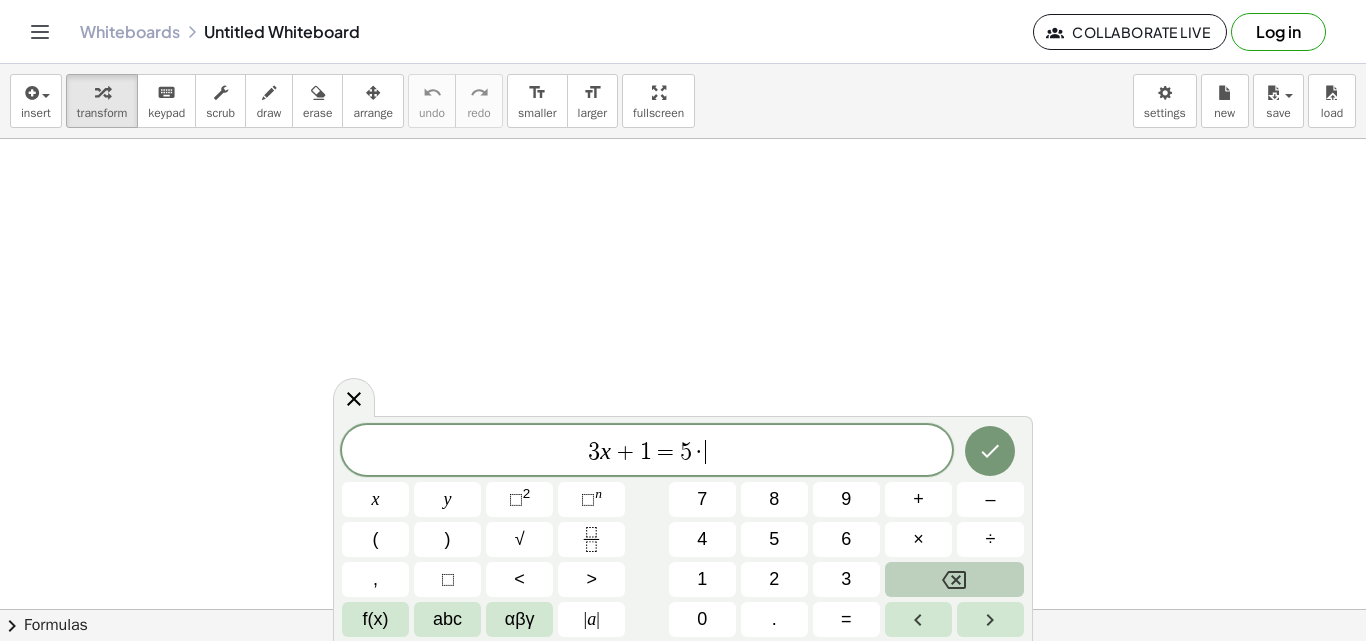 click at bounding box center (954, 579) 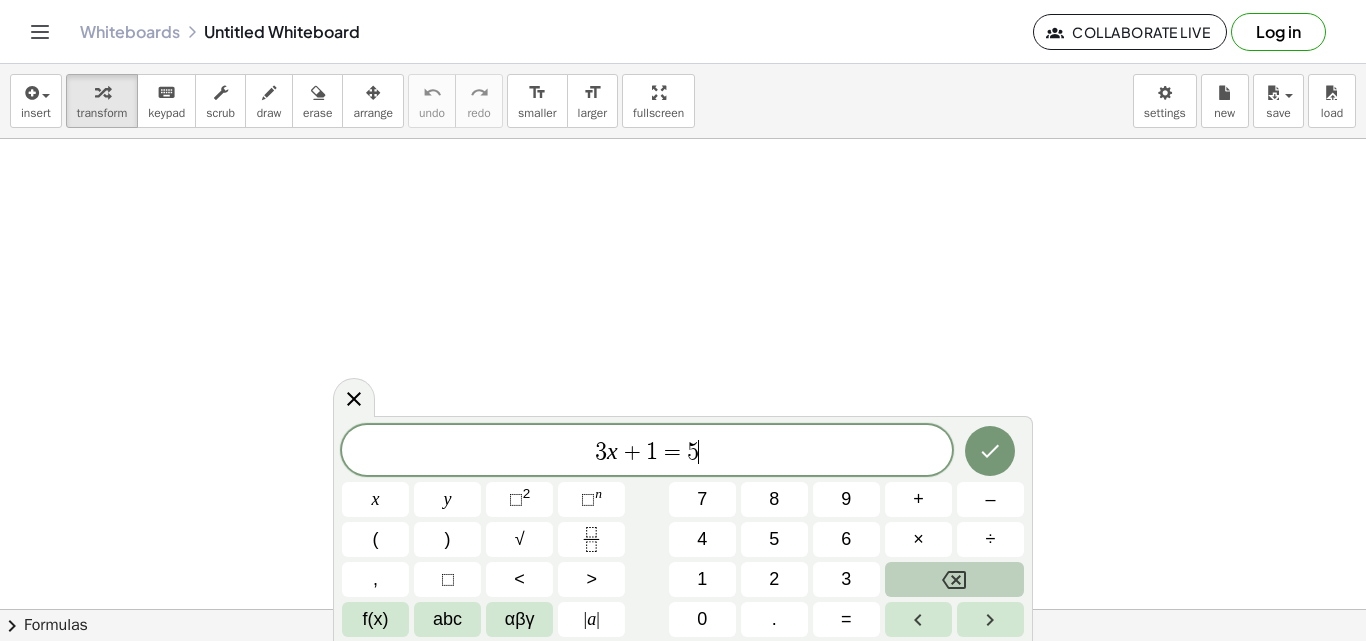click at bounding box center (954, 579) 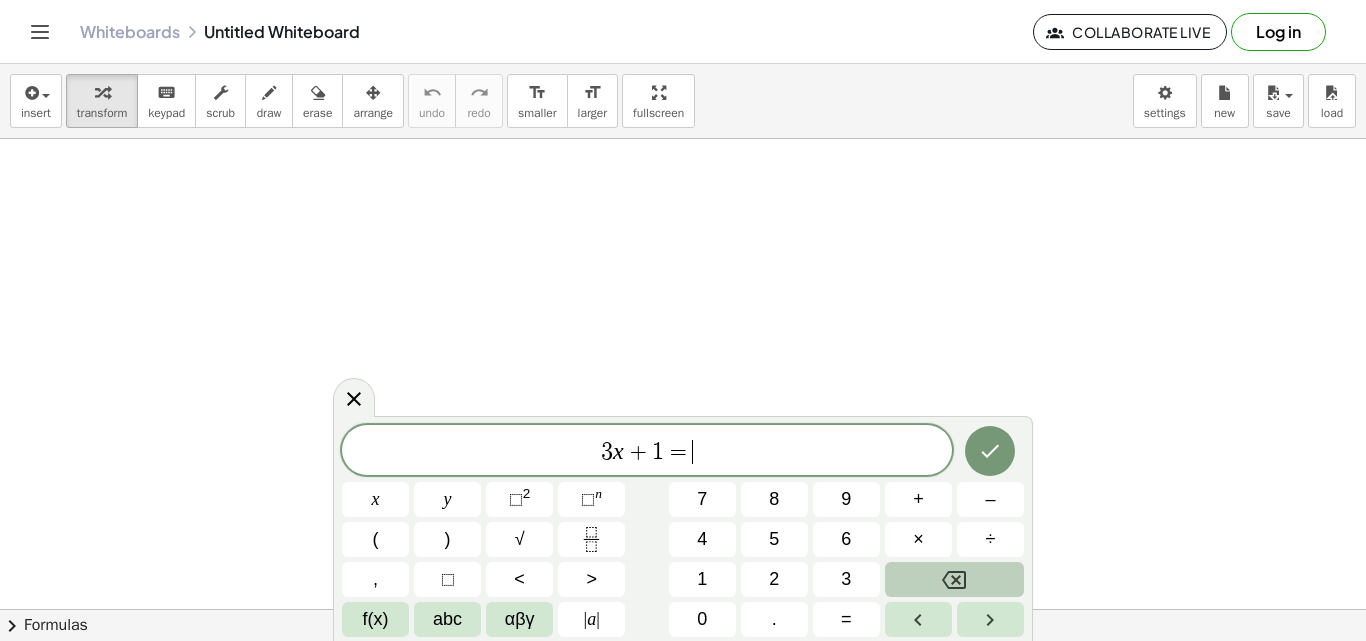 click at bounding box center [954, 579] 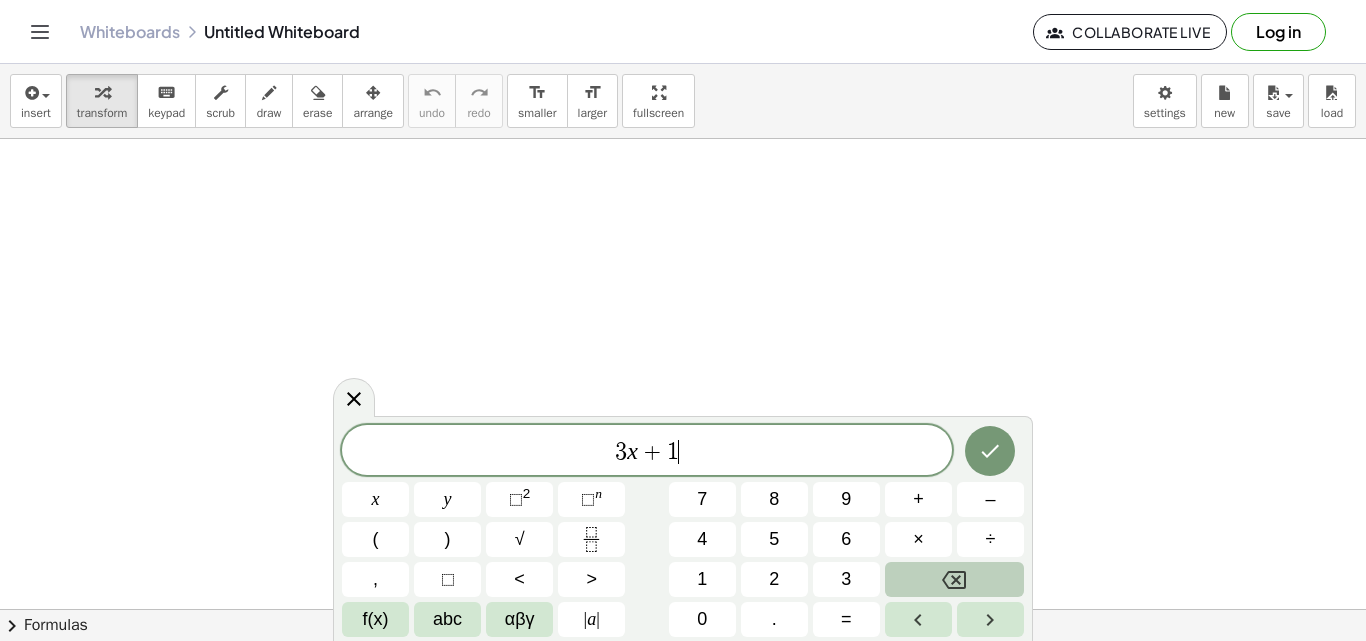 click at bounding box center (954, 579) 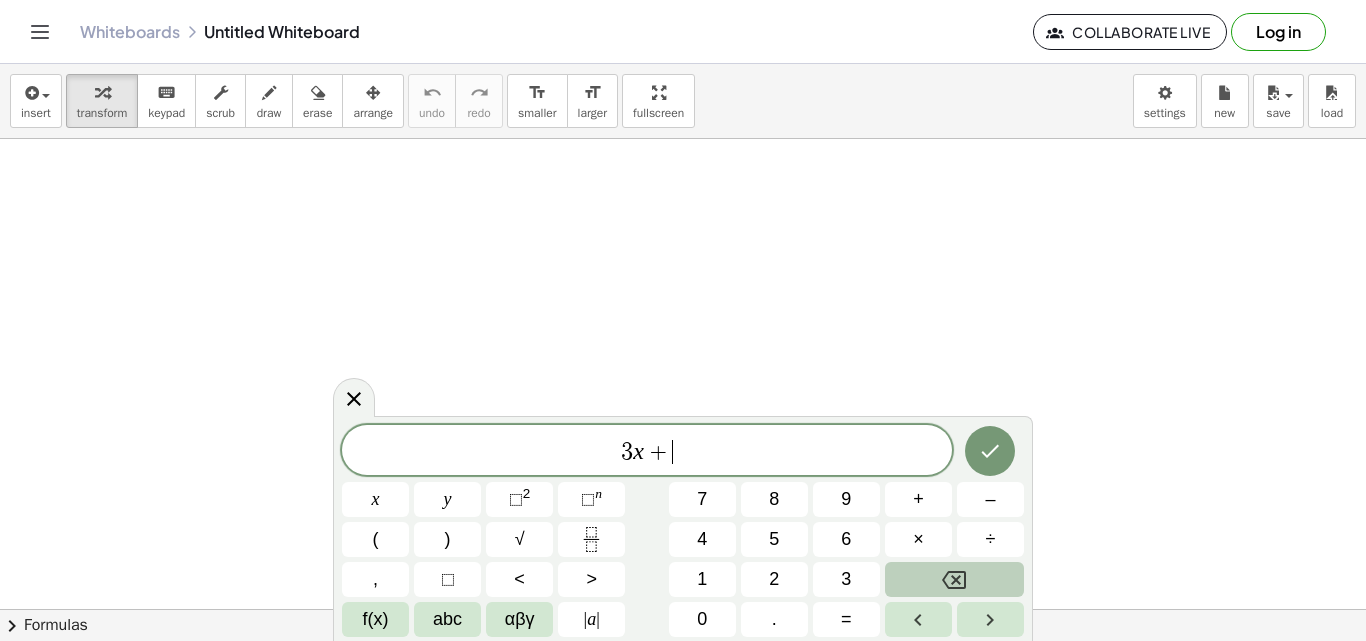 click at bounding box center [954, 579] 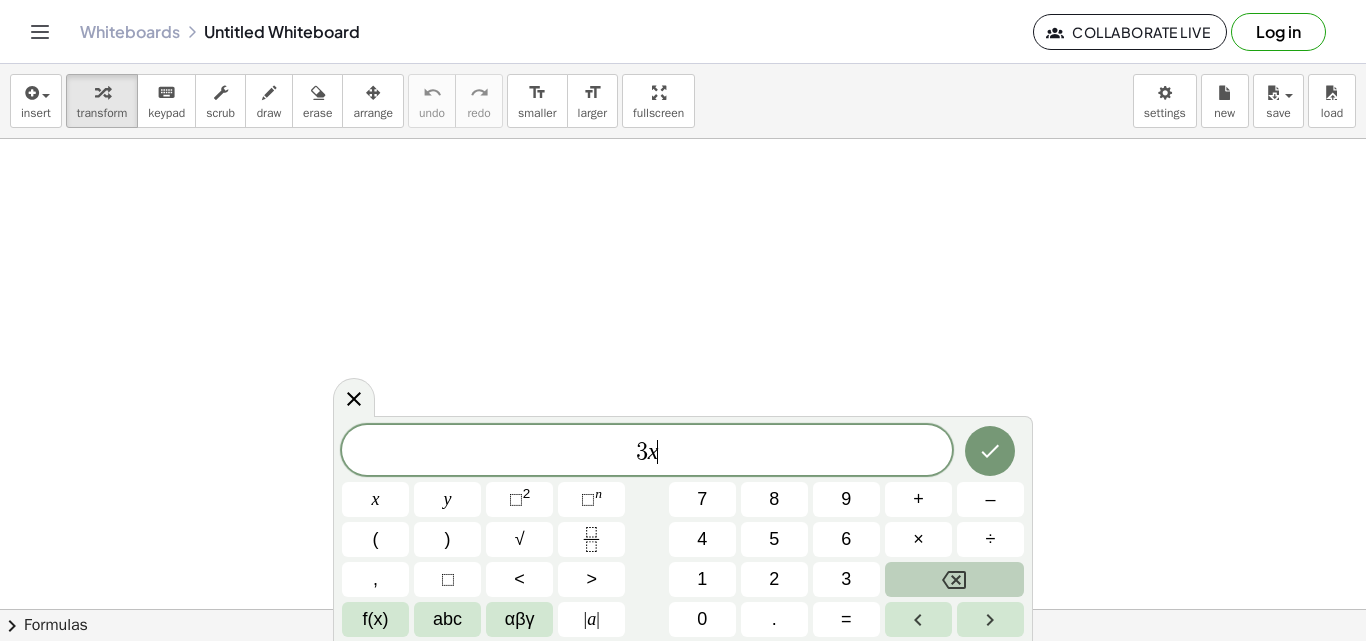 click at bounding box center [954, 579] 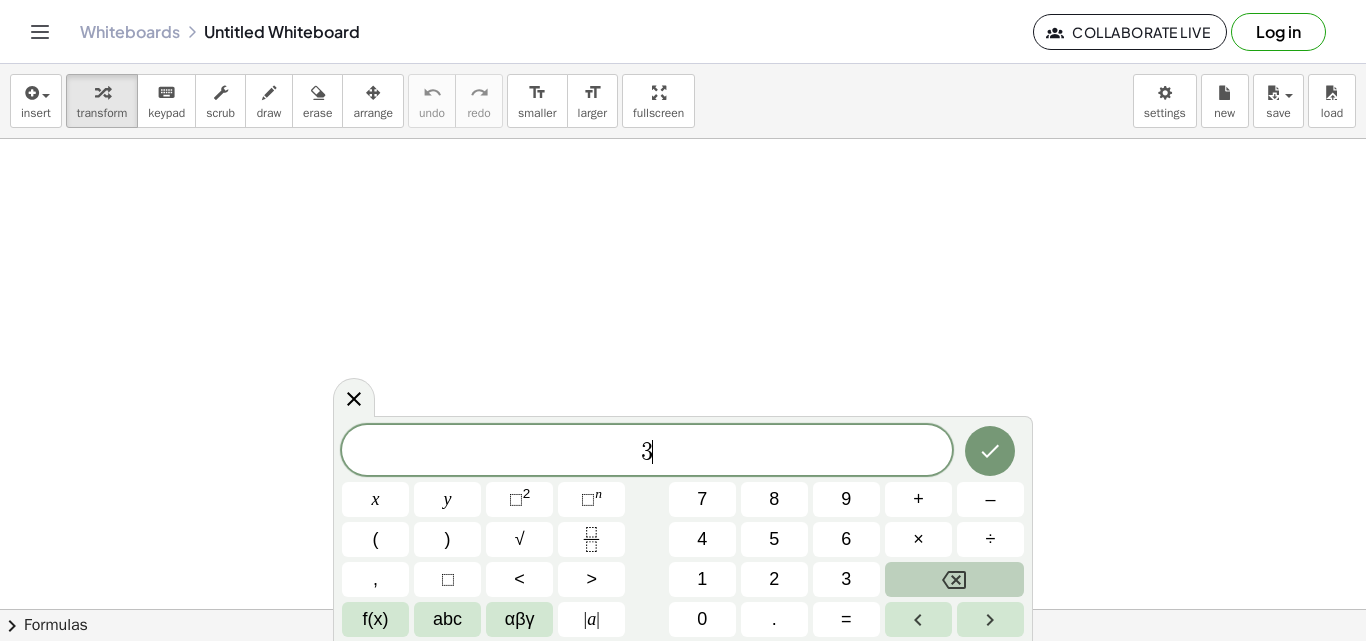 click at bounding box center (954, 579) 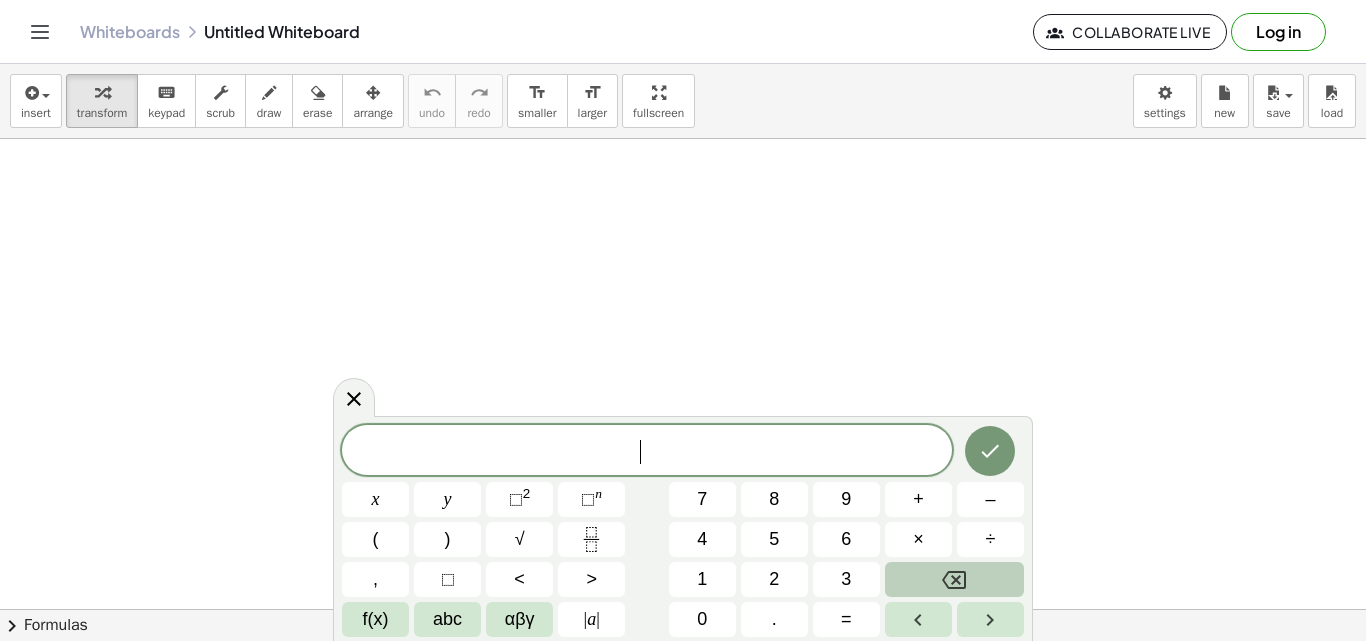 click at bounding box center (954, 579) 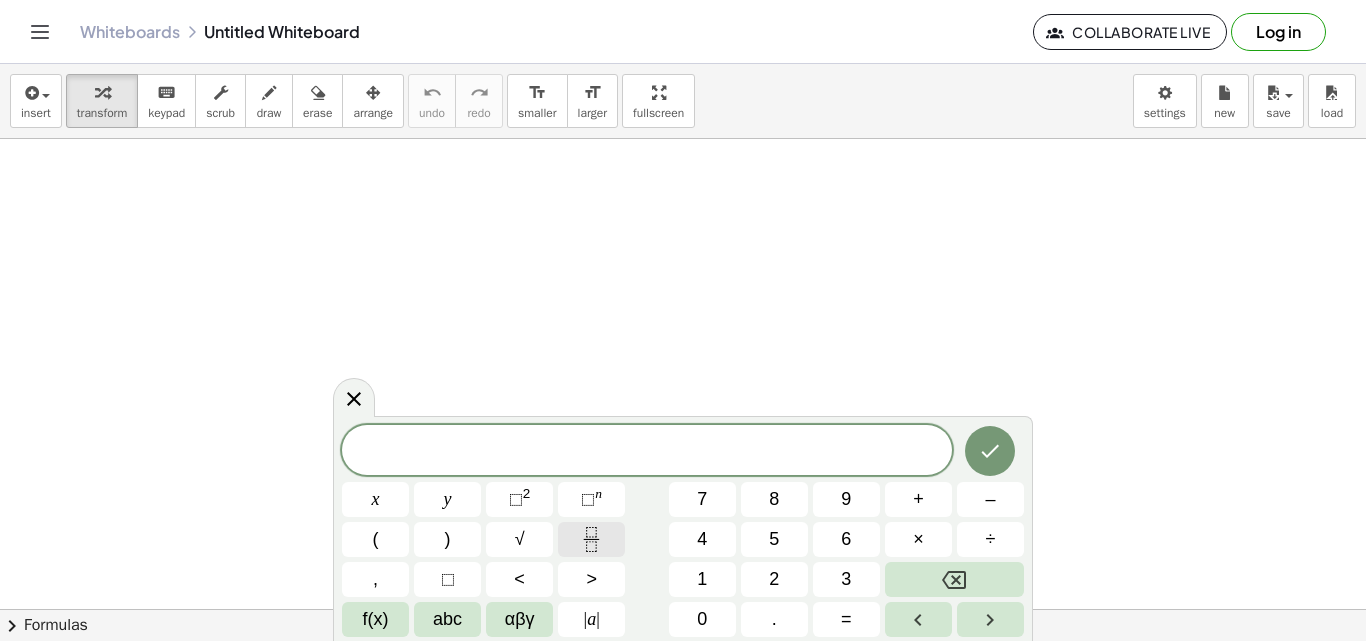 click 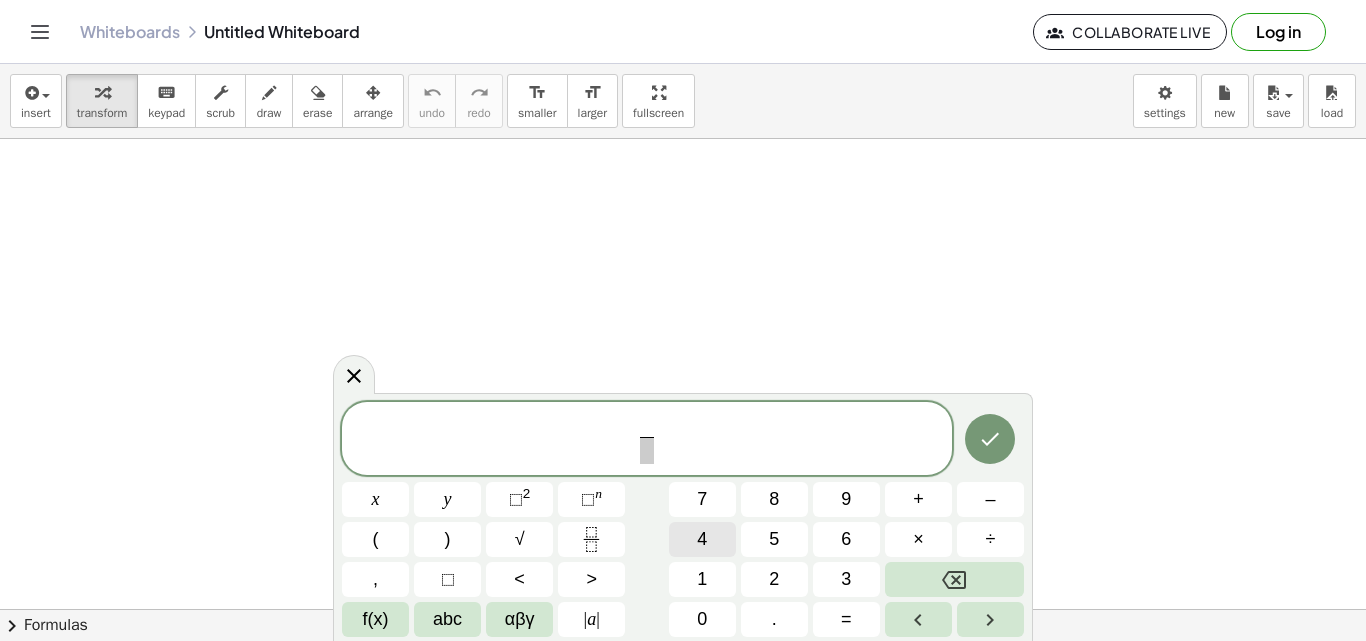 click on "4" at bounding box center [702, 539] 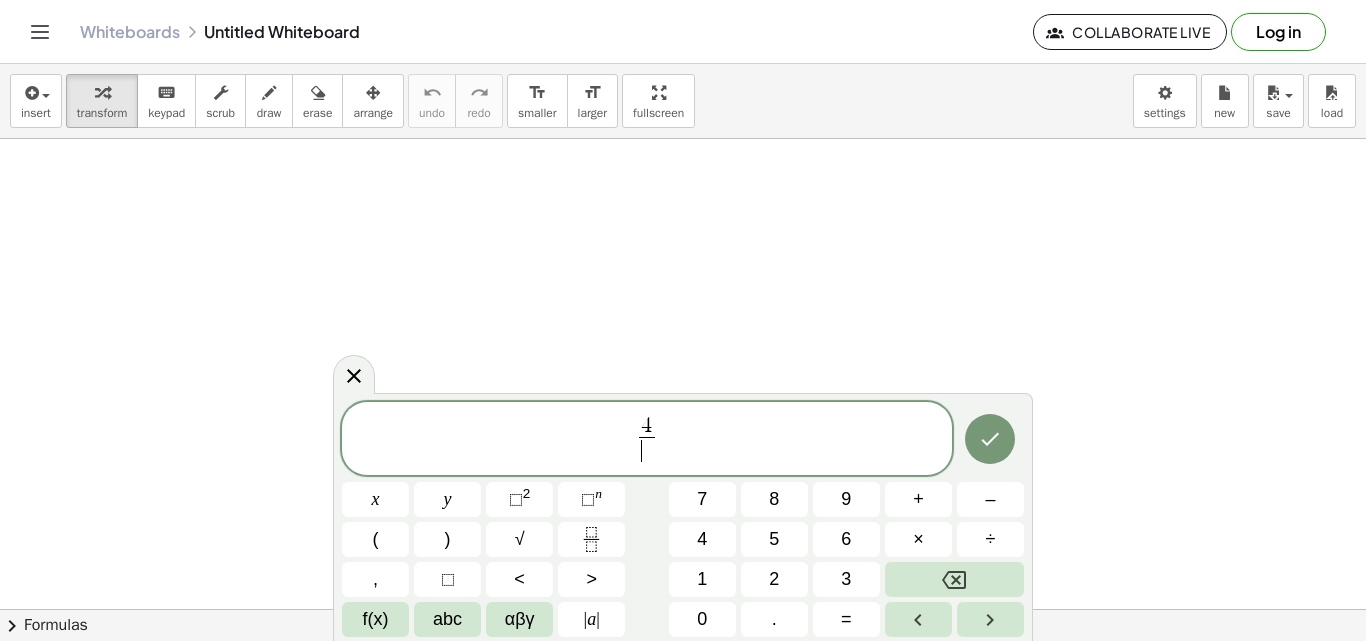 click on "​" at bounding box center (646, 450) 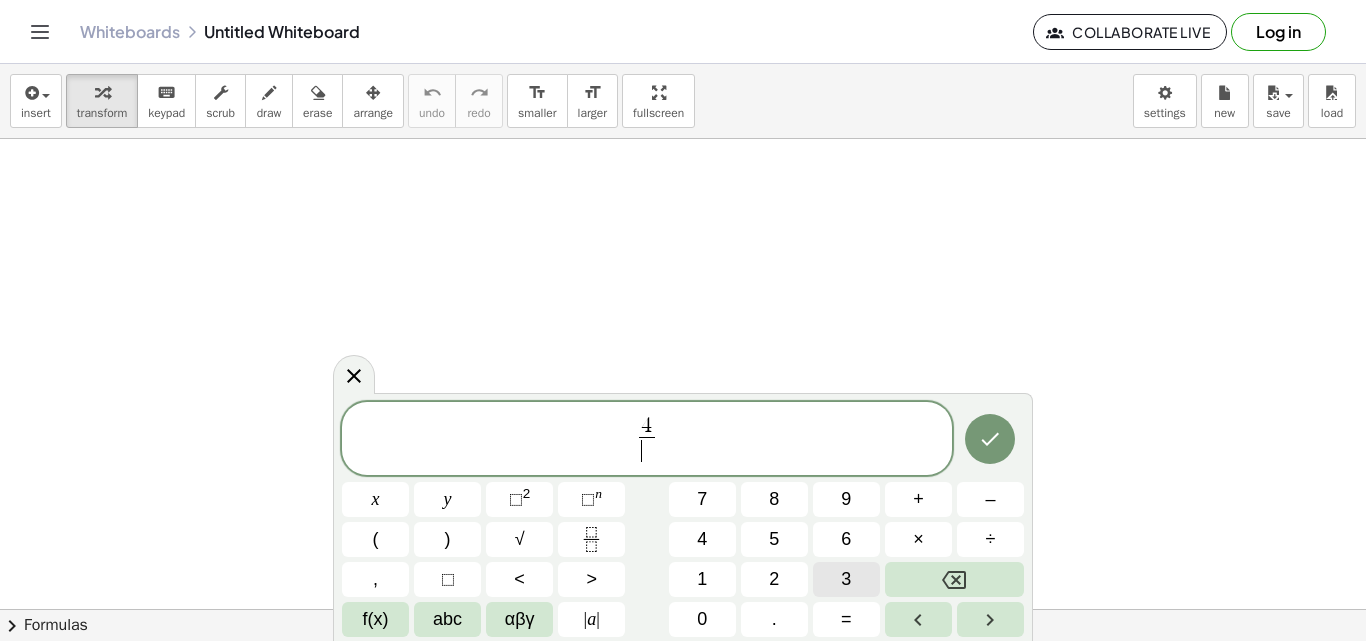 click on "3" at bounding box center [846, 579] 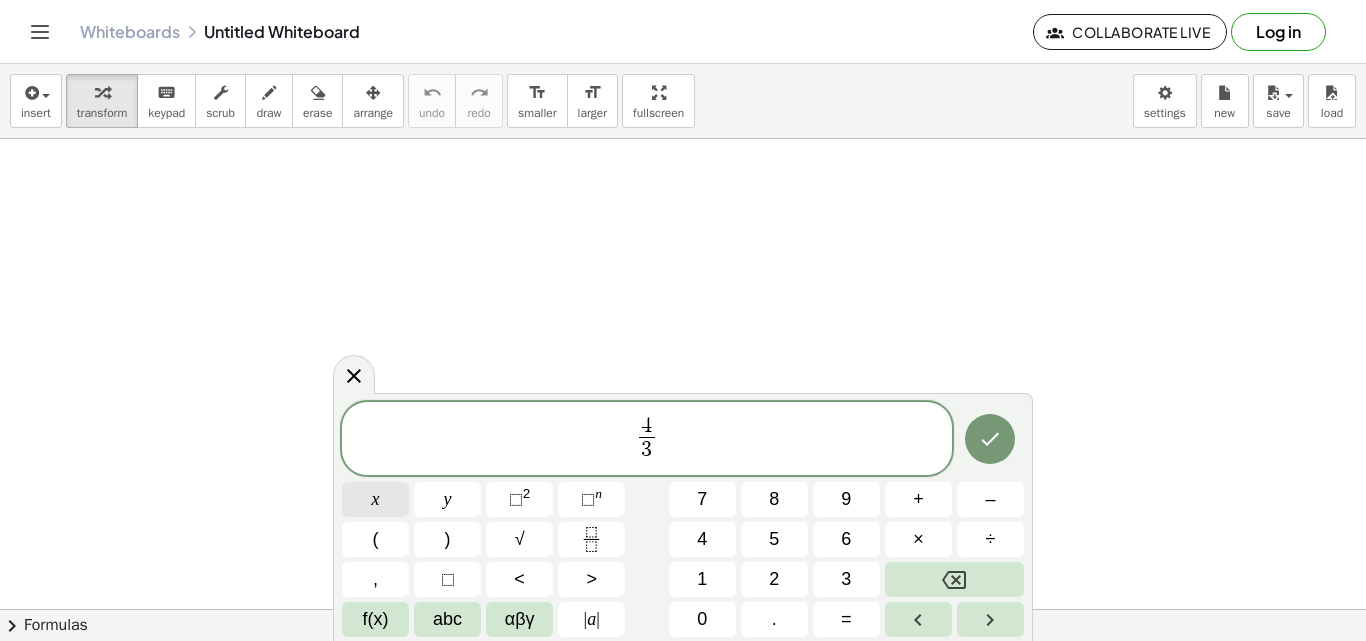 click on "x" at bounding box center [375, 499] 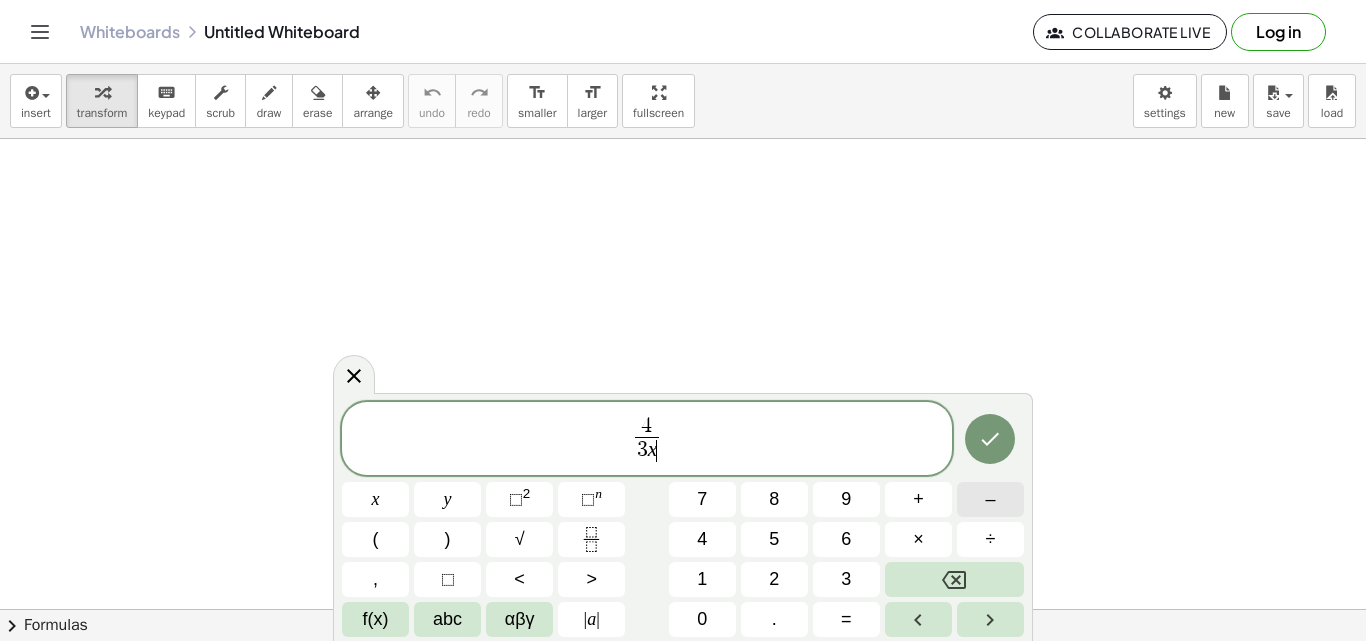 click on "–" at bounding box center [990, 499] 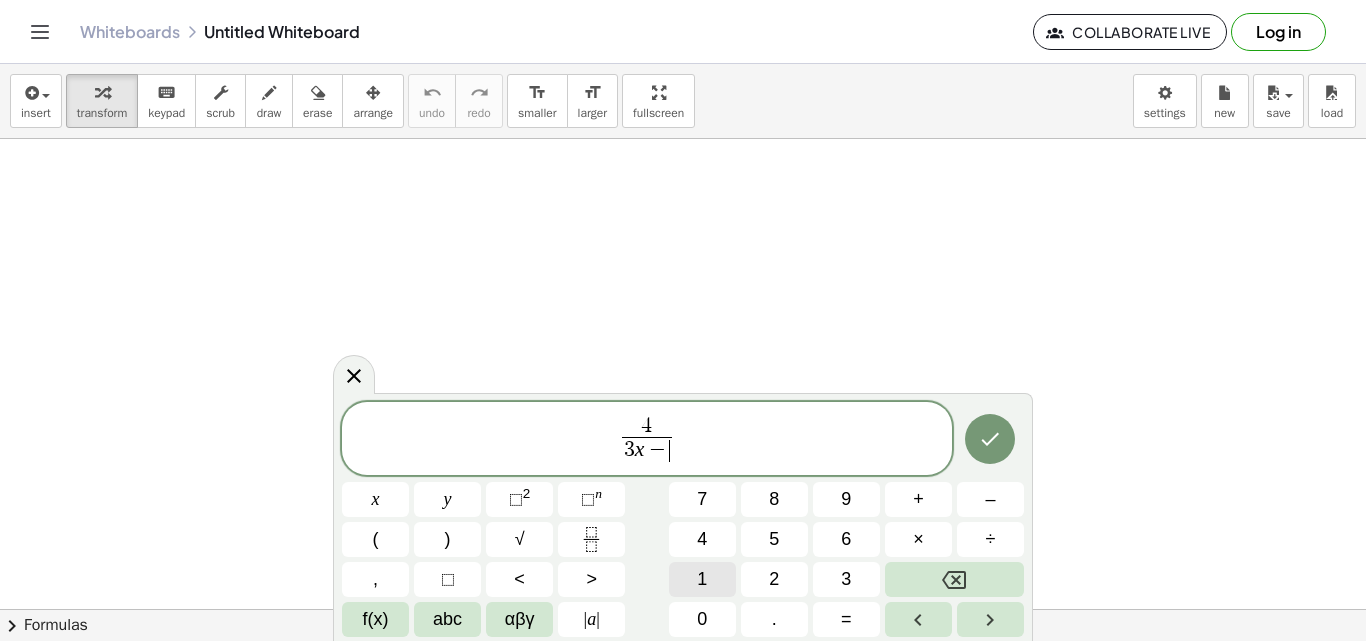 click on "1" at bounding box center [702, 579] 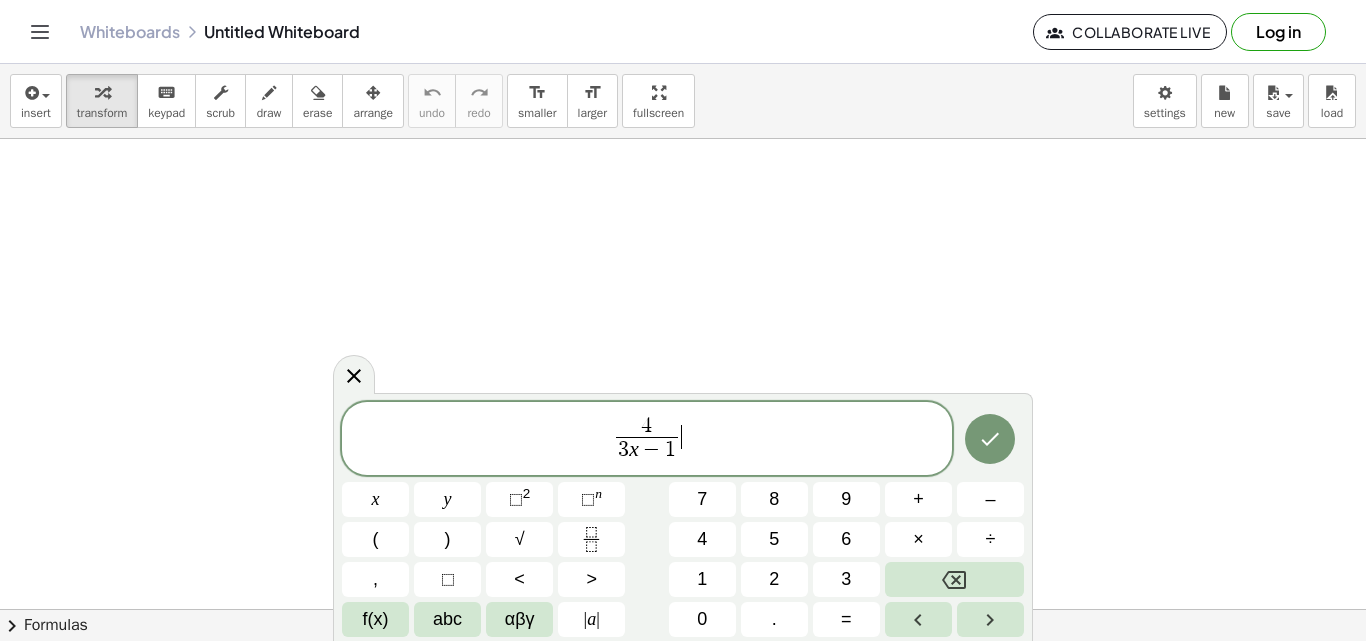 click on "4 3 x − 1 ​ ​" at bounding box center (647, 440) 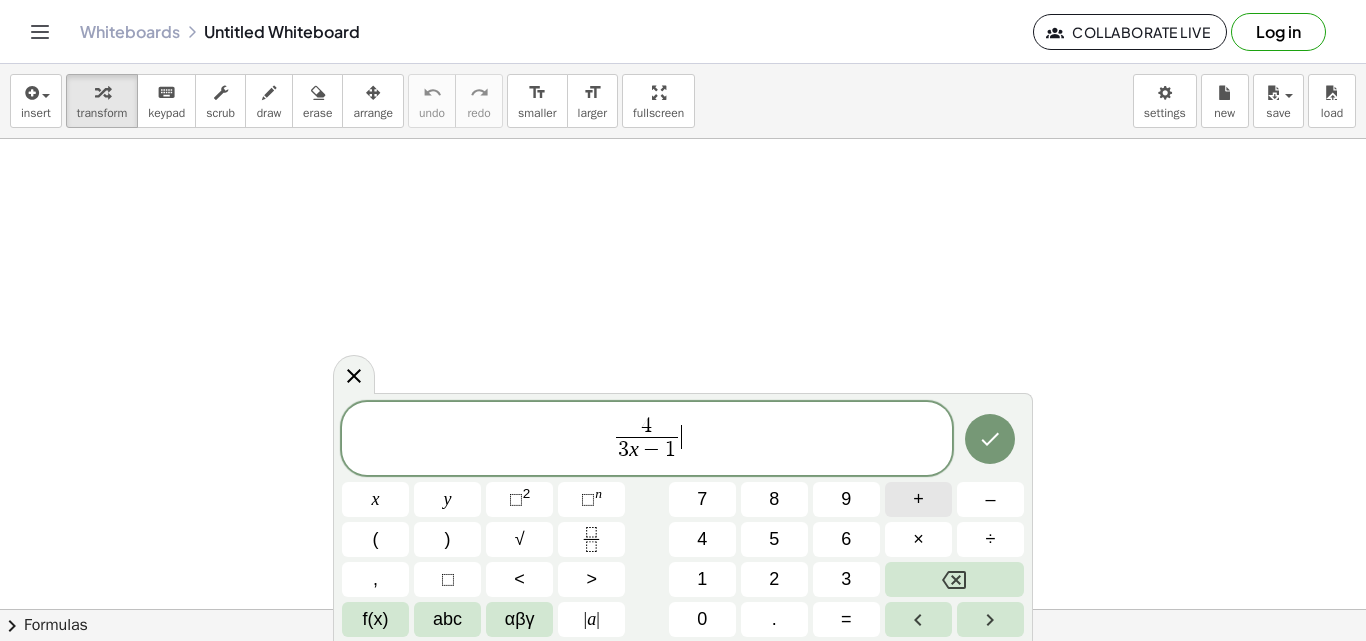 click on "+" at bounding box center [918, 499] 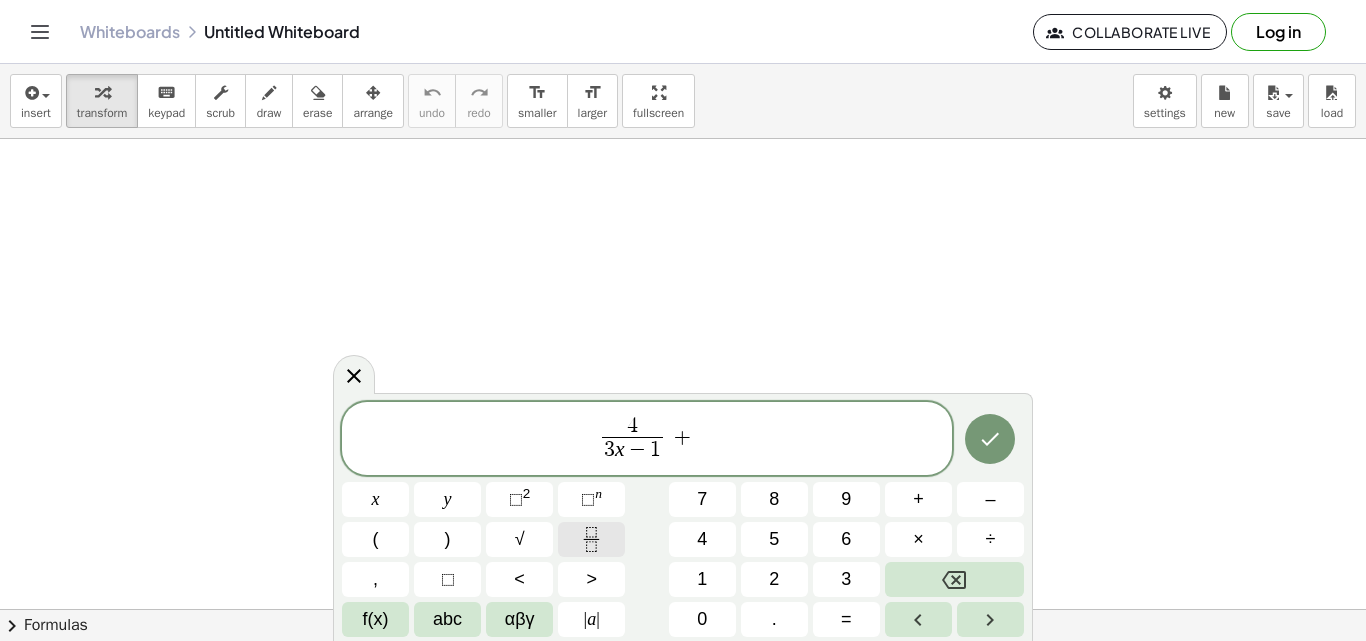click 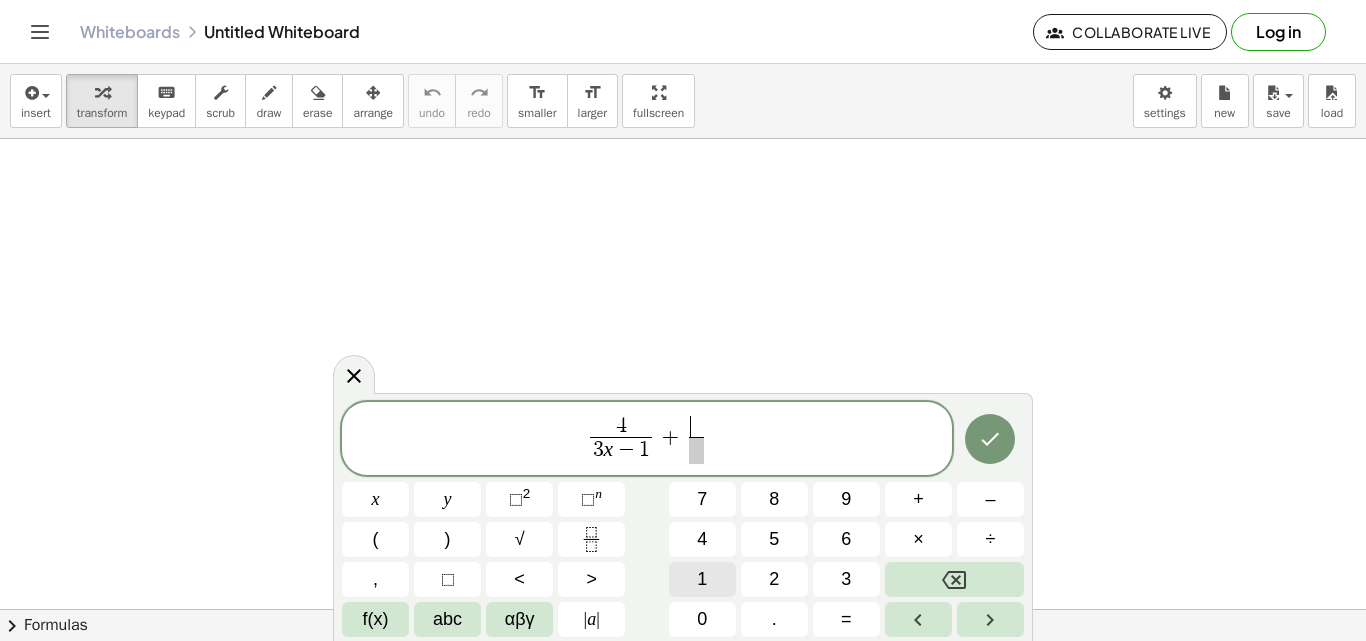 click on "1" at bounding box center (702, 579) 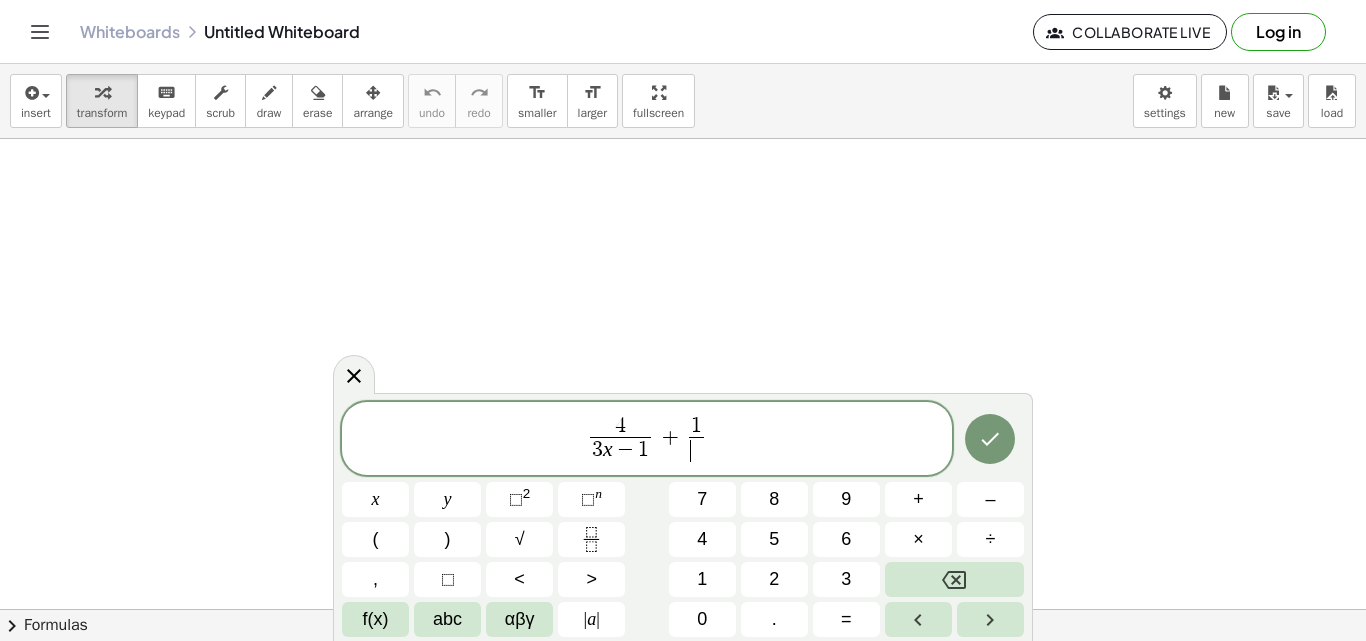 click on "​" at bounding box center (696, 450) 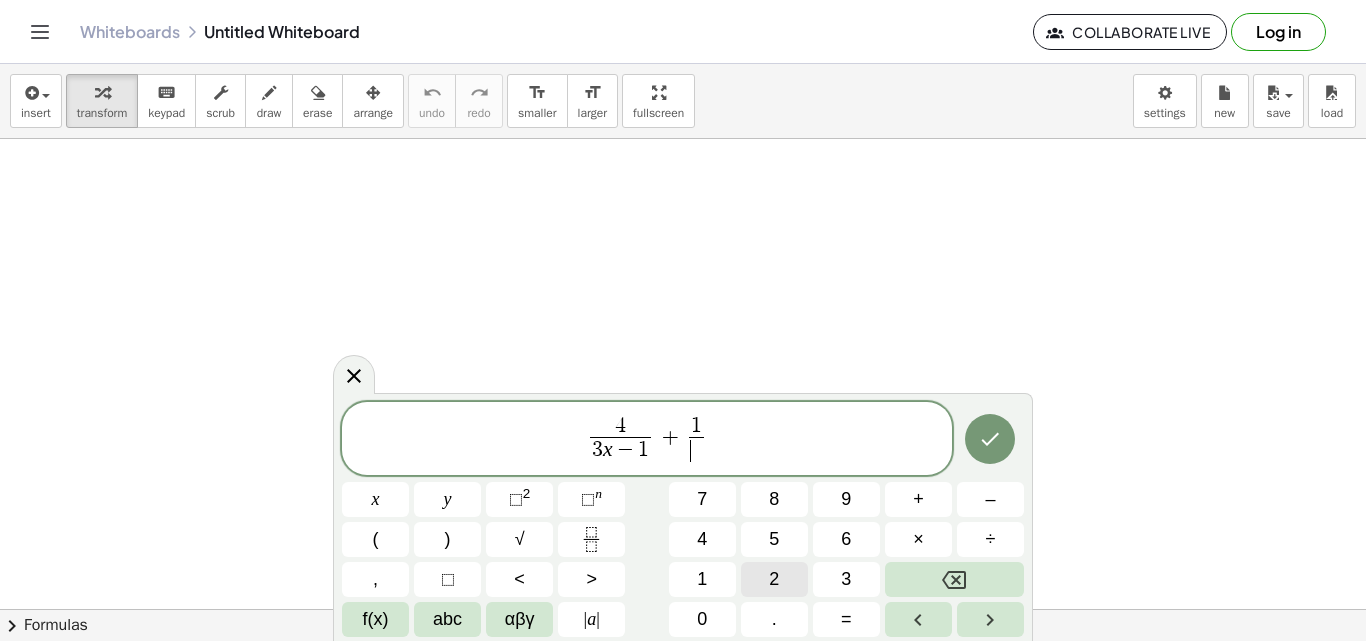click on "2" at bounding box center [774, 579] 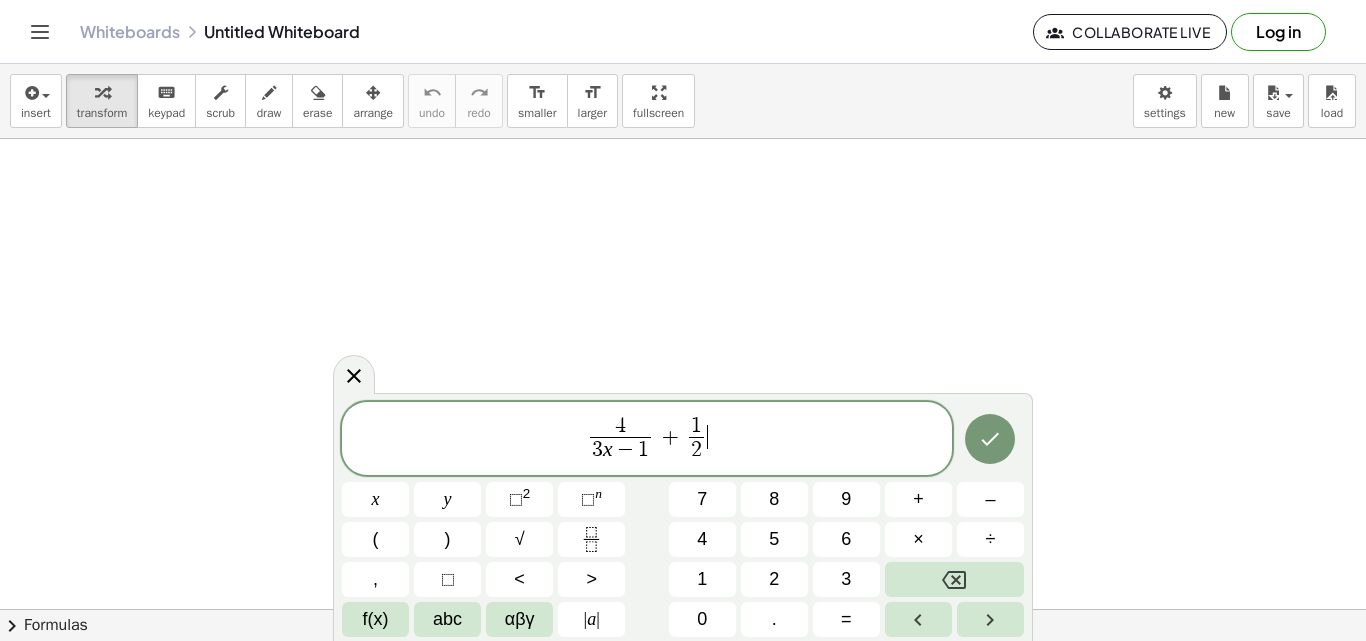 click on "4 3 x − 1 ​ + 1 2 ​ ​" at bounding box center (647, 440) 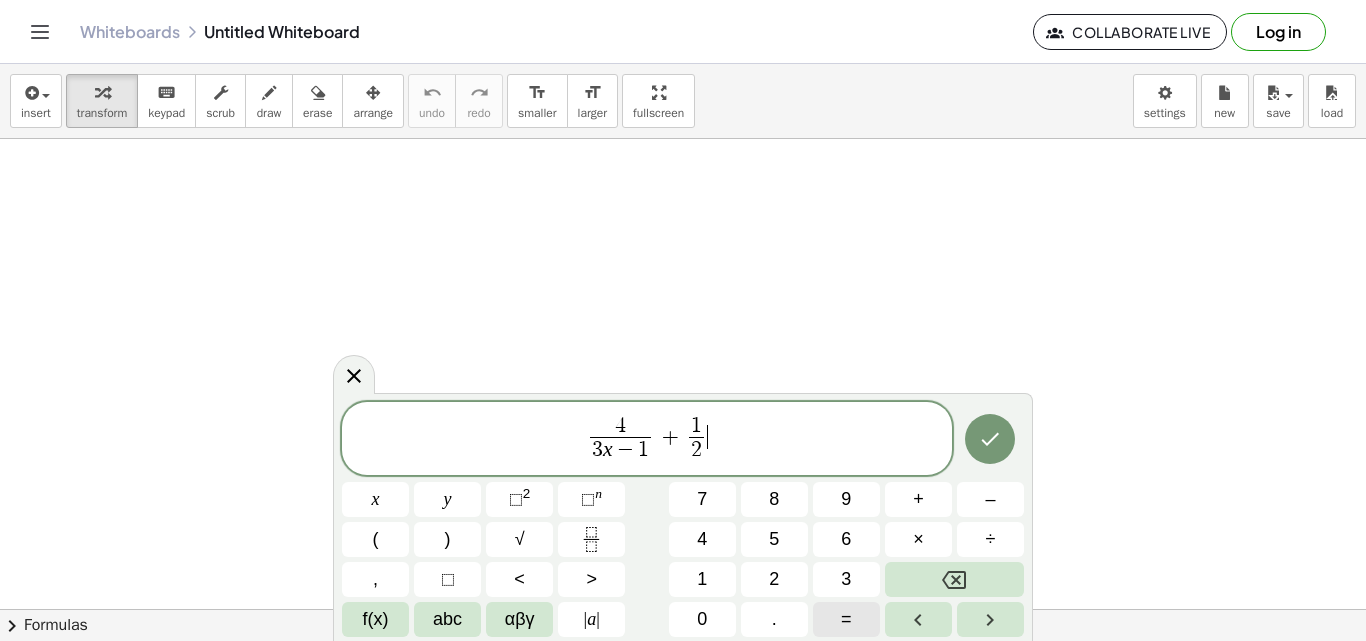 click on "=" at bounding box center [846, 619] 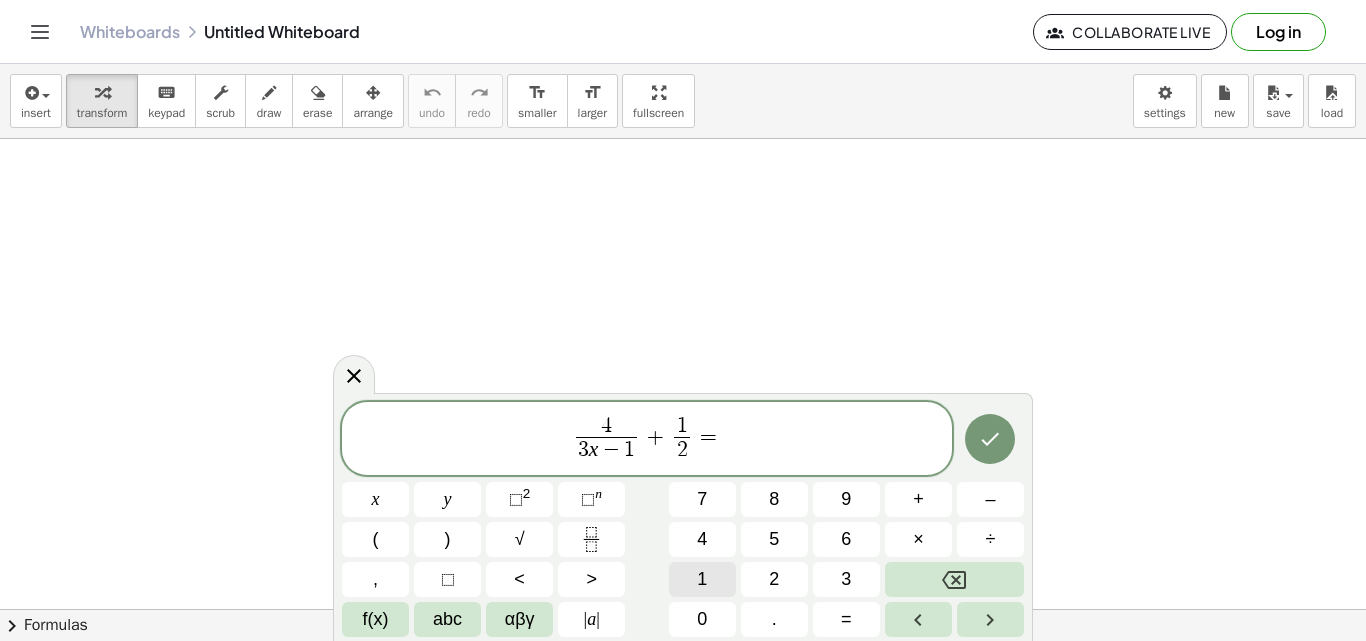 click on "1" at bounding box center [702, 579] 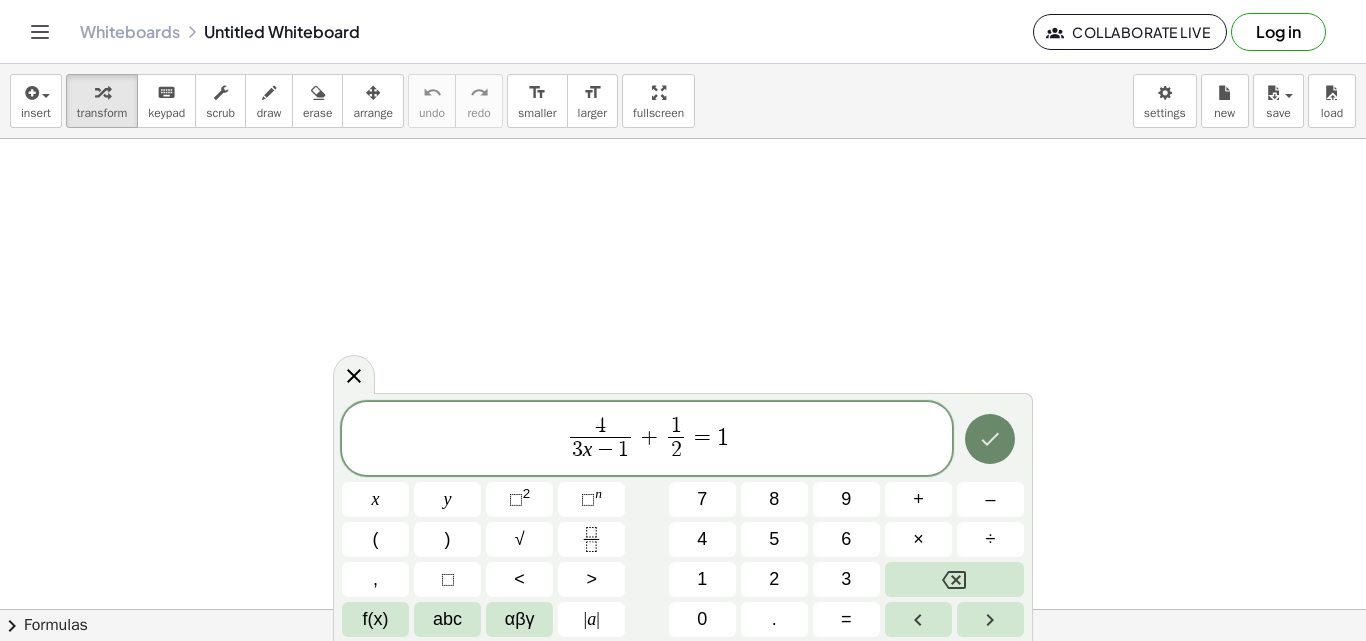click at bounding box center (990, 439) 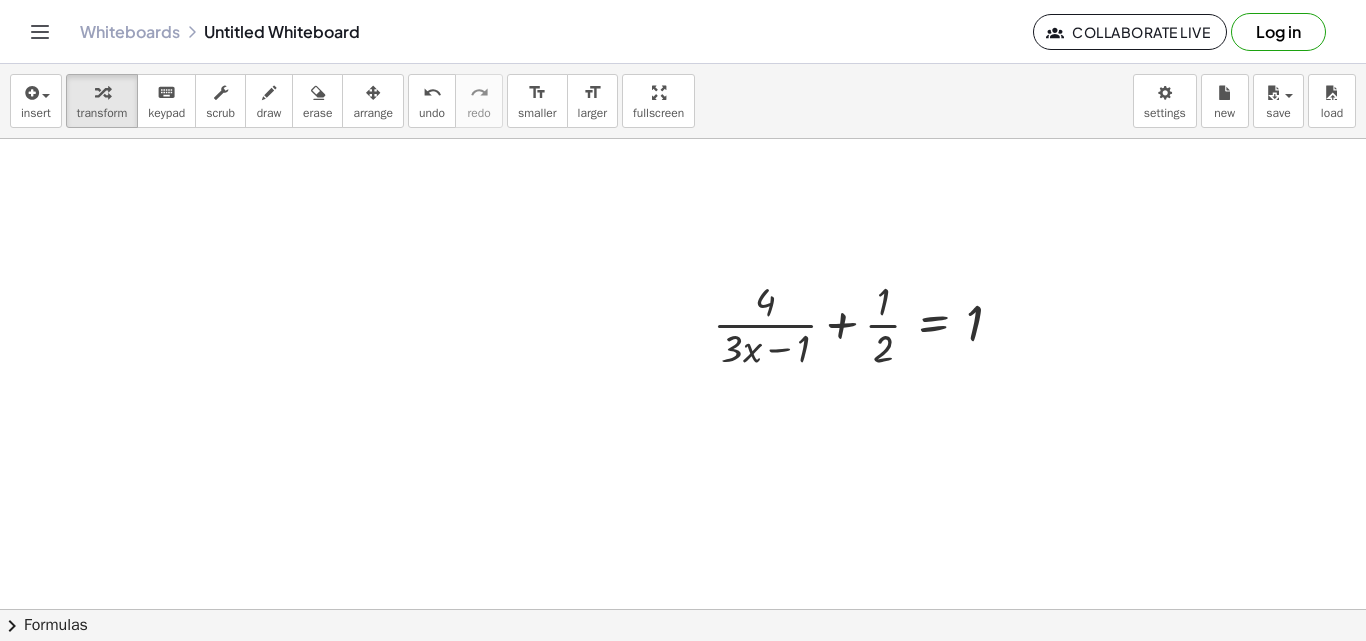 scroll, scrollTop: 200, scrollLeft: 0, axis: vertical 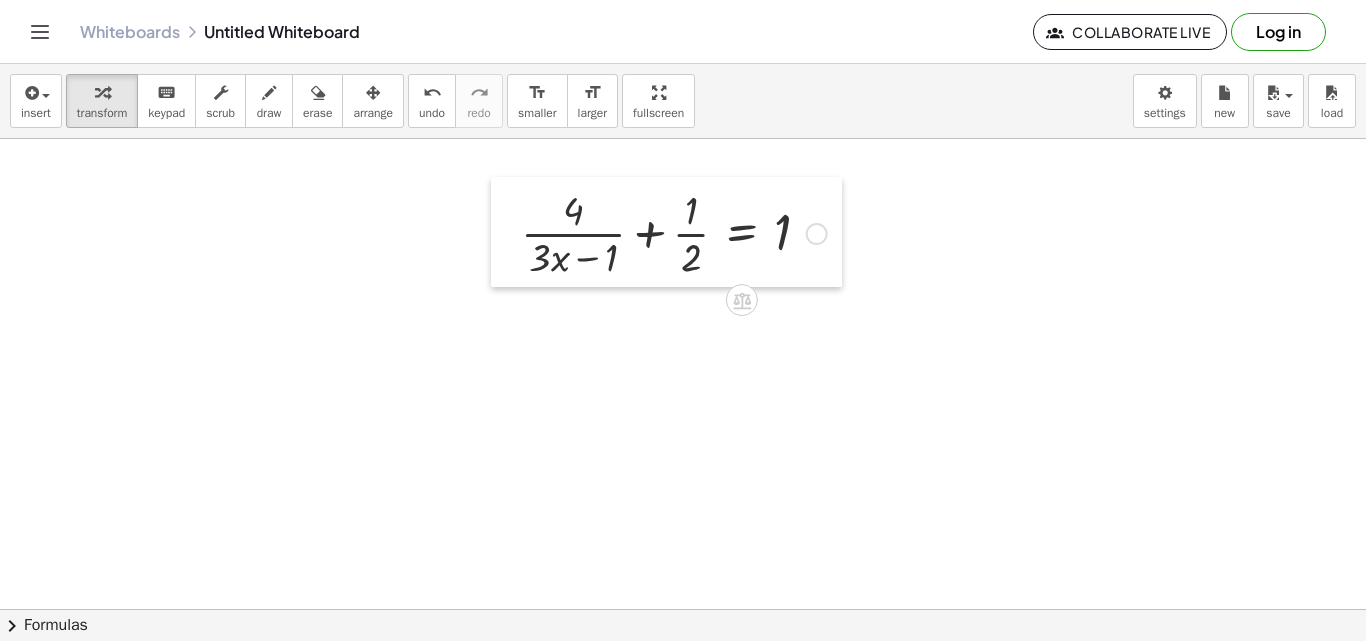 drag, startPoint x: 704, startPoint y: 327, endPoint x: 512, endPoint y: 260, distance: 203.35437 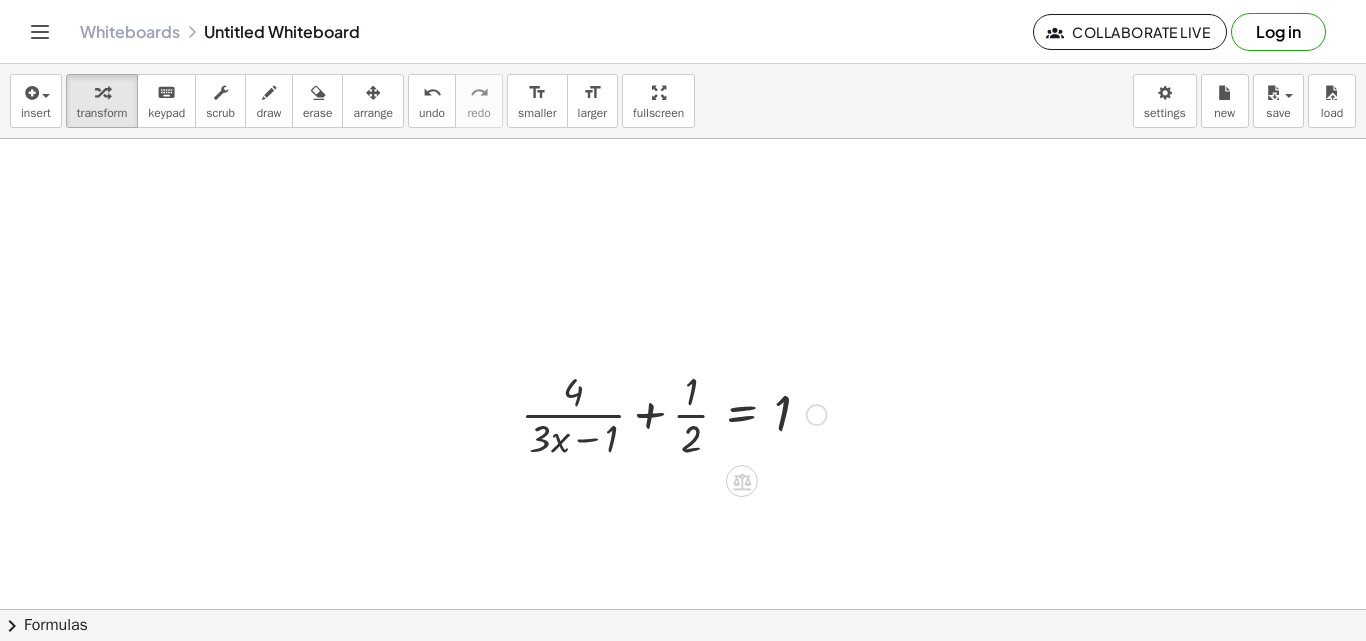 scroll, scrollTop: 0, scrollLeft: 0, axis: both 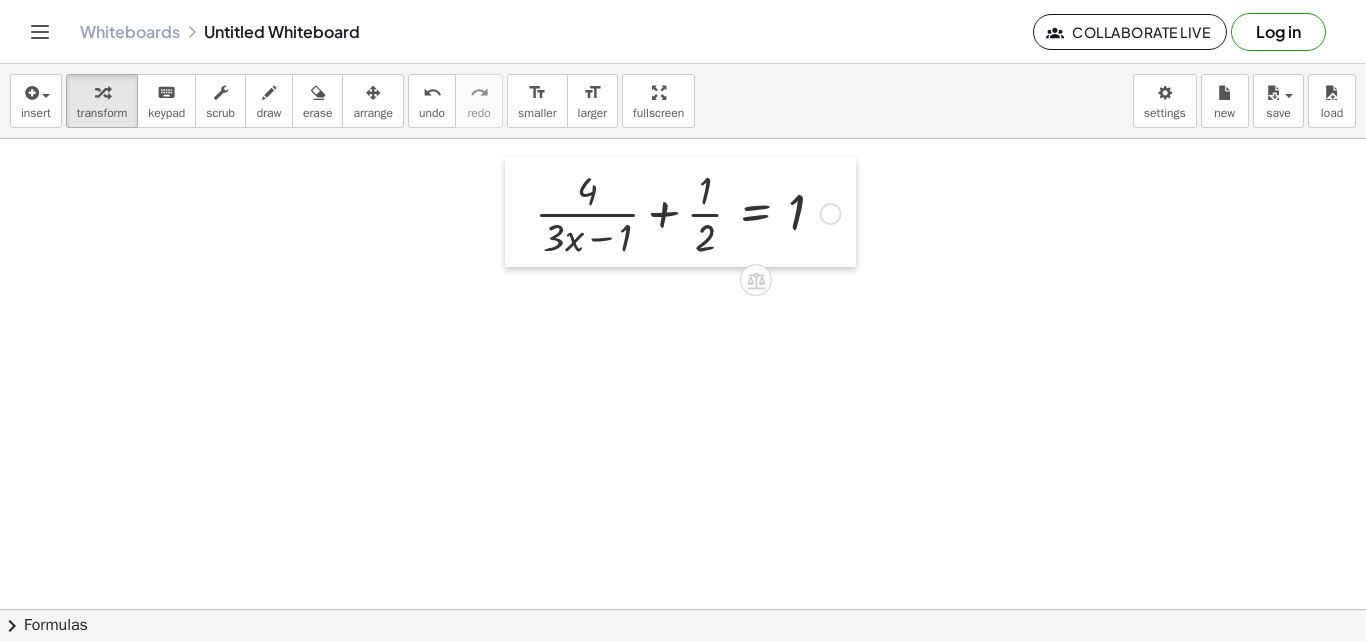 drag, startPoint x: 501, startPoint y: 442, endPoint x: 515, endPoint y: 222, distance: 220.445 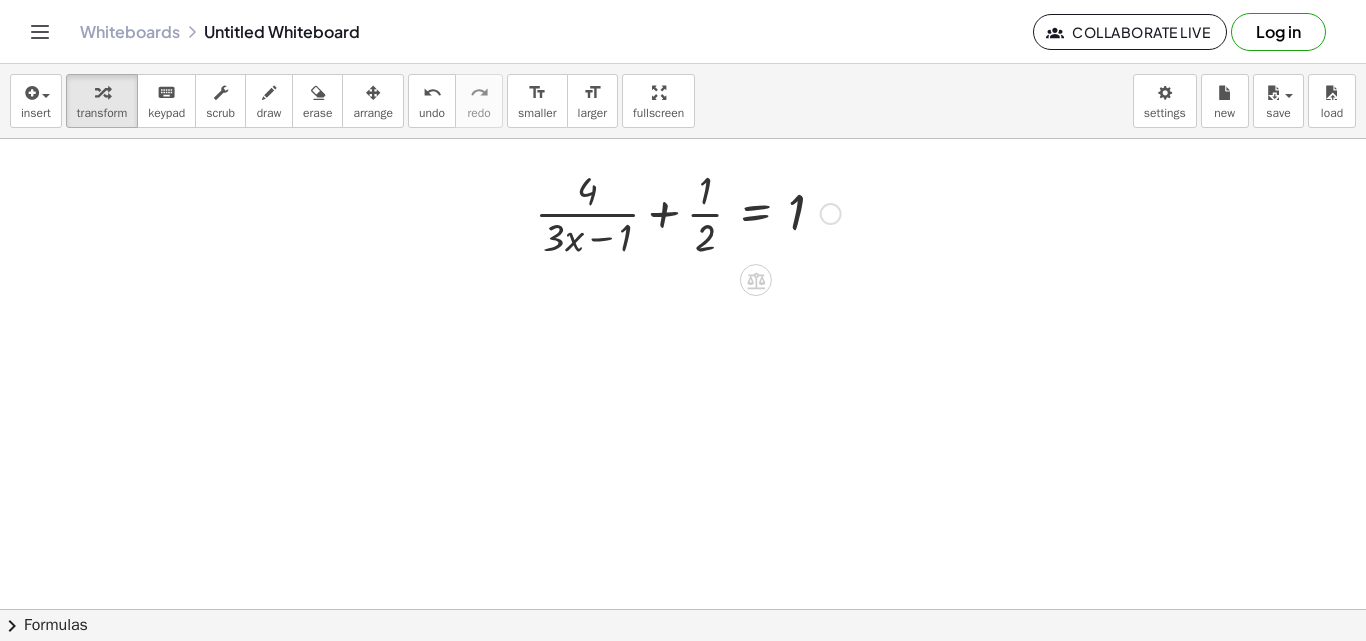 click at bounding box center (688, 212) 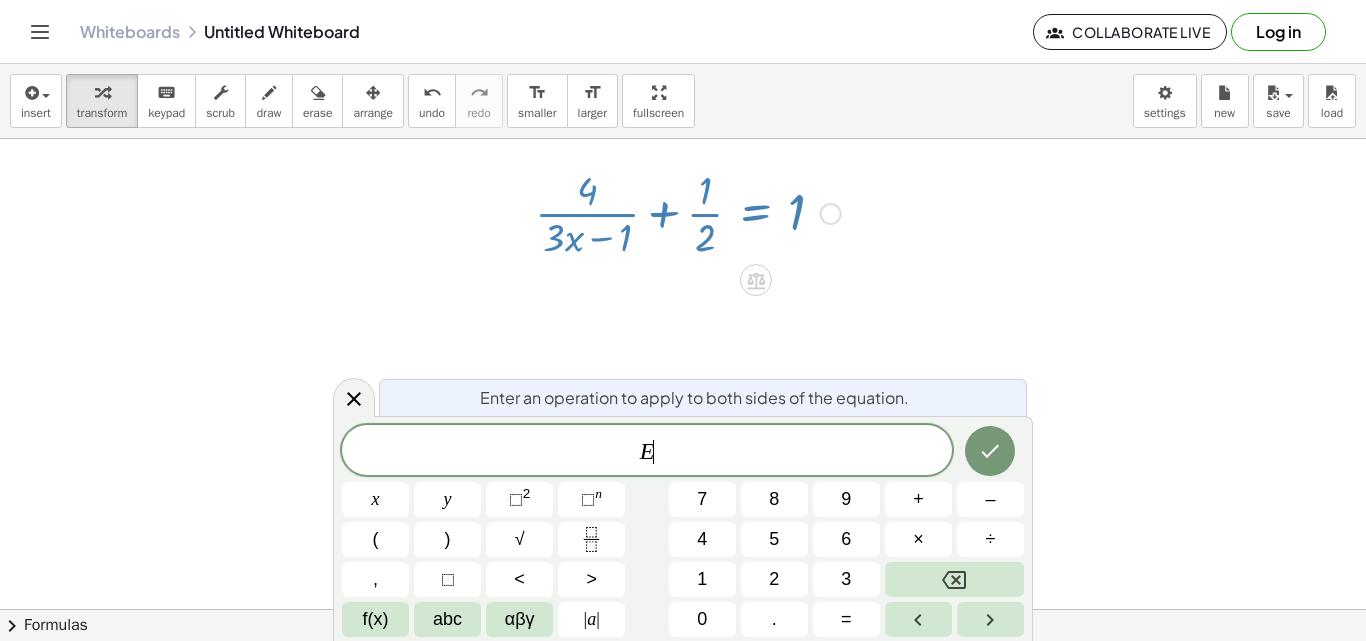 click at bounding box center (688, 212) 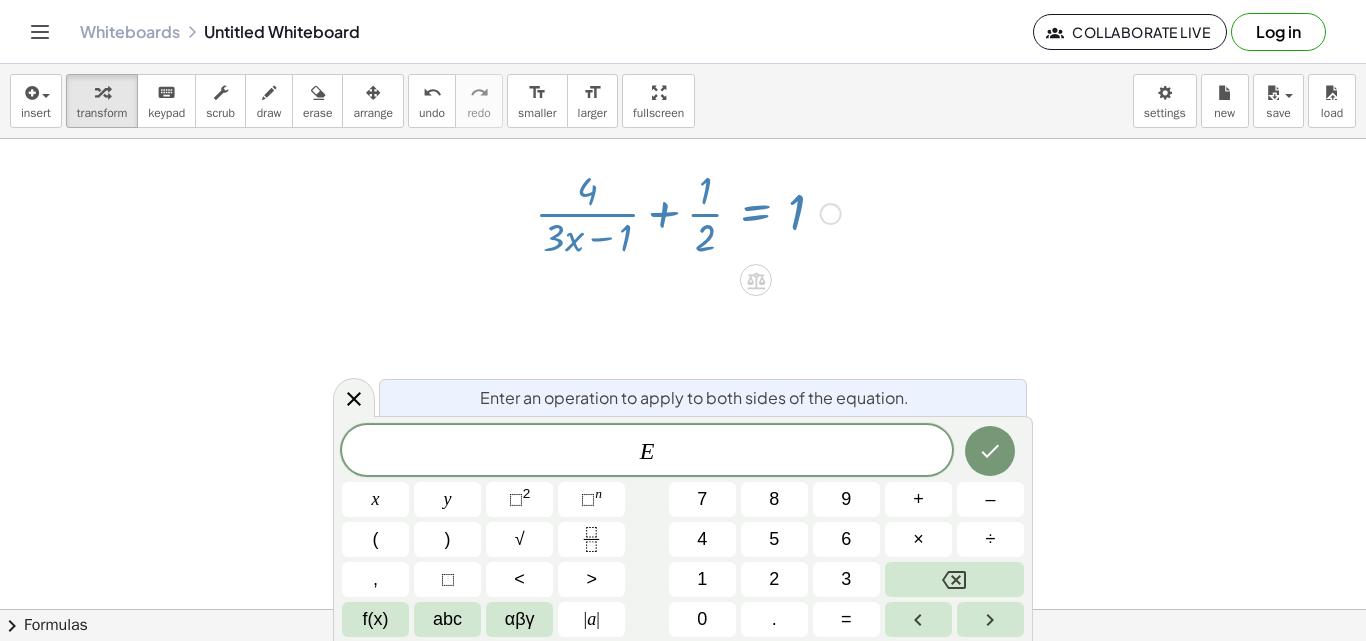click at bounding box center [683, 609] 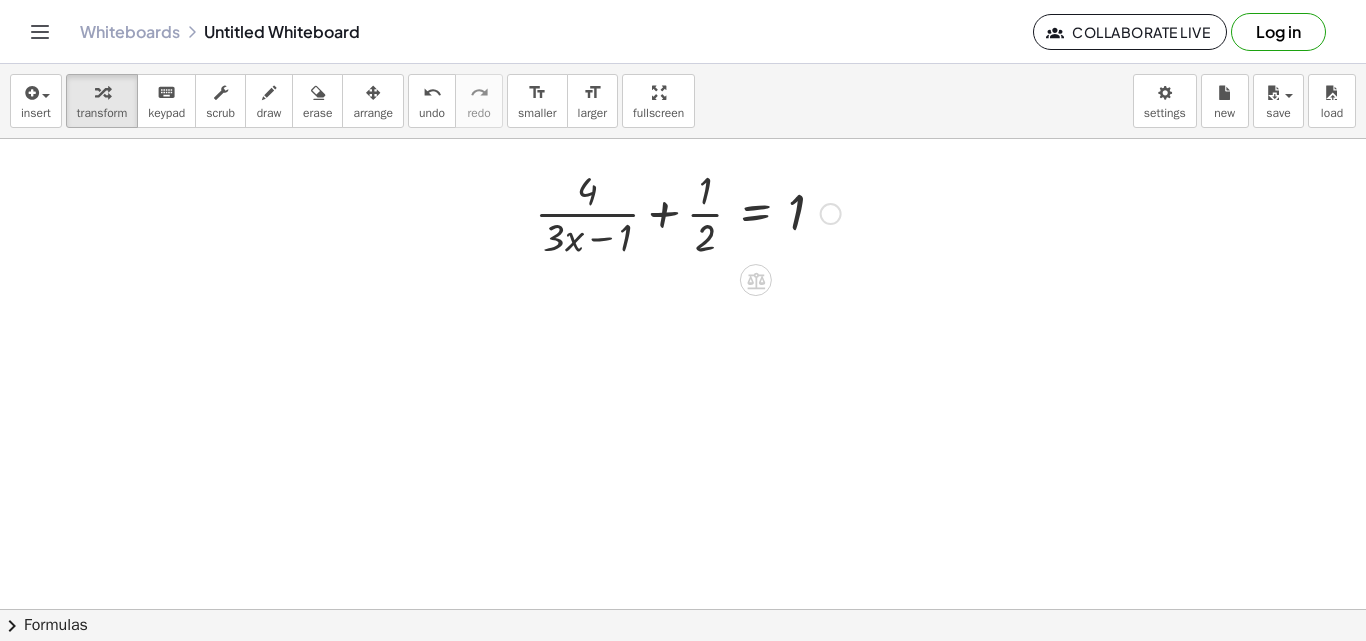 click at bounding box center [688, 212] 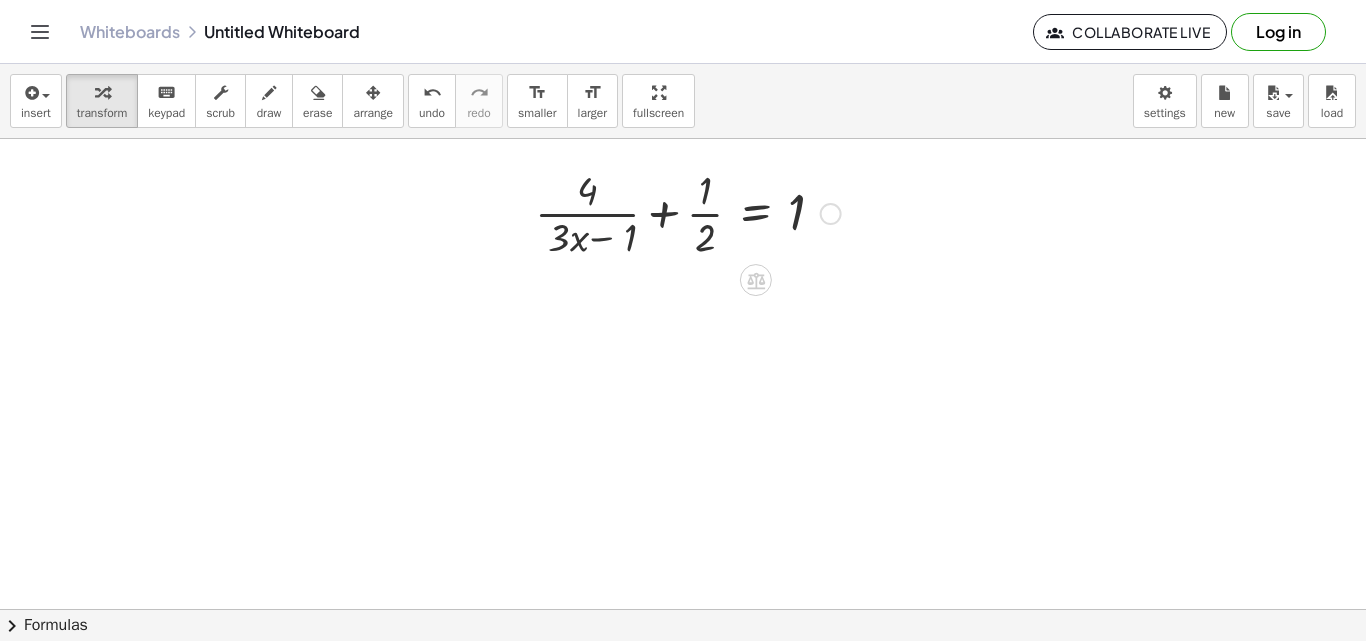 click at bounding box center (688, 212) 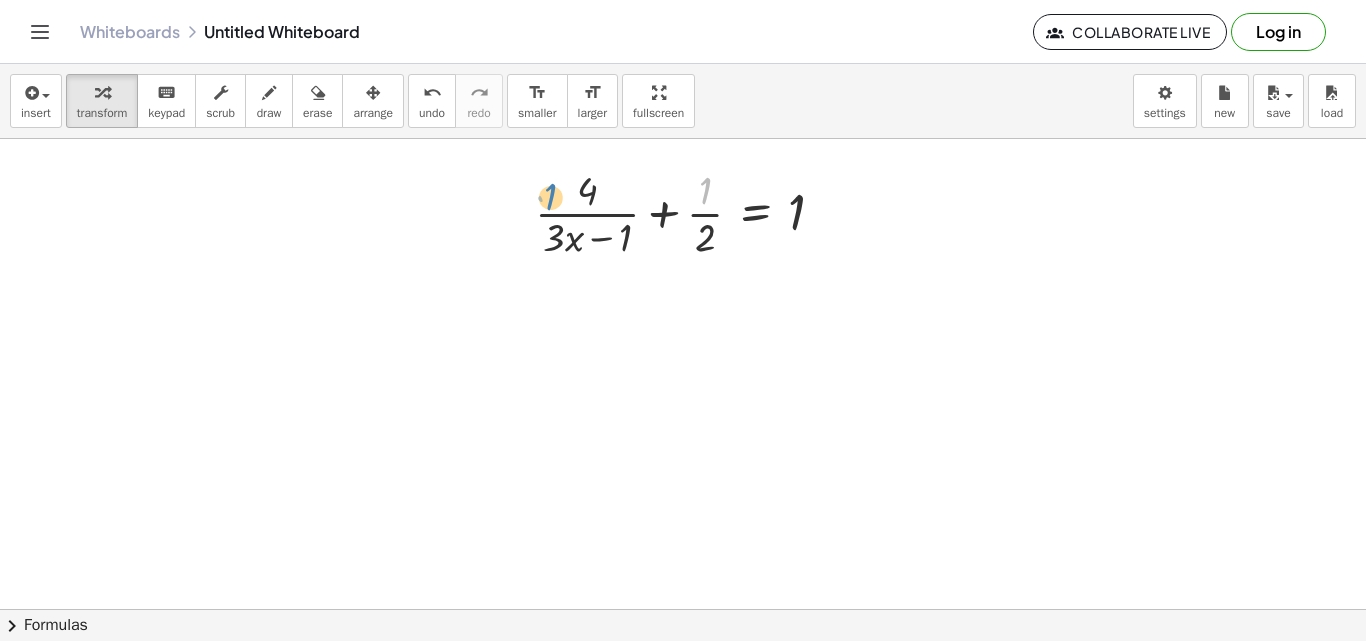 drag, startPoint x: 701, startPoint y: 180, endPoint x: 547, endPoint y: 186, distance: 154.11684 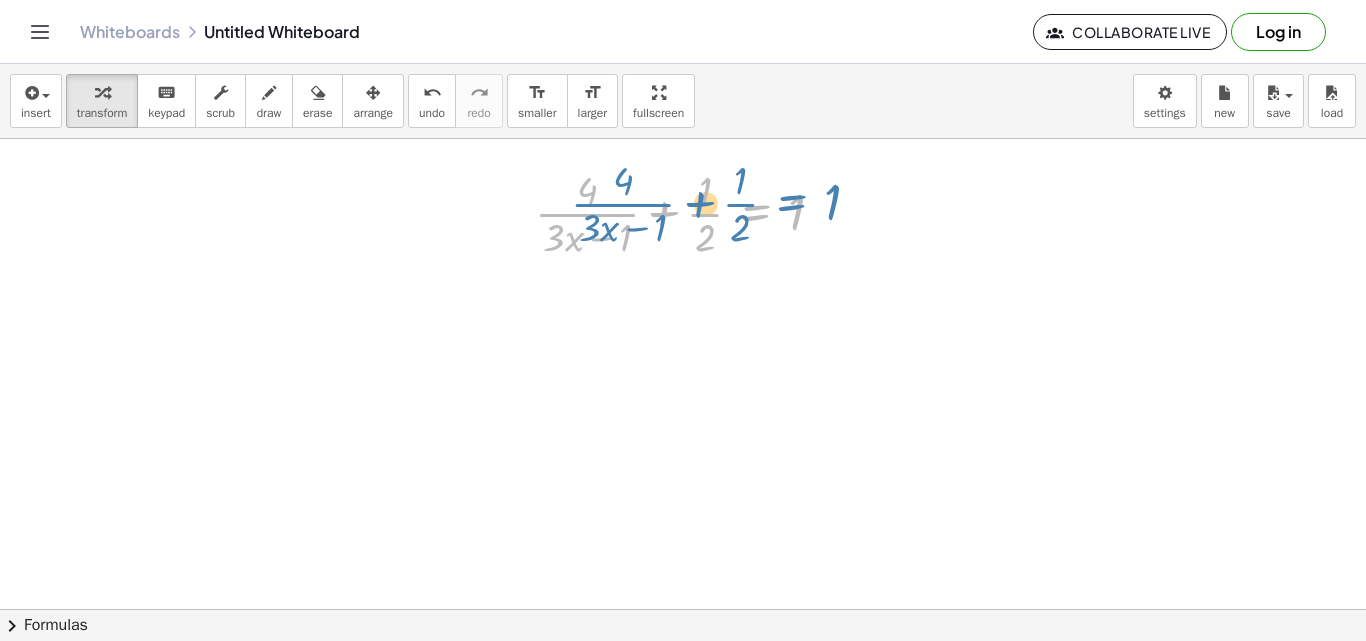 drag, startPoint x: 781, startPoint y: 218, endPoint x: 799, endPoint y: 211, distance: 19.313208 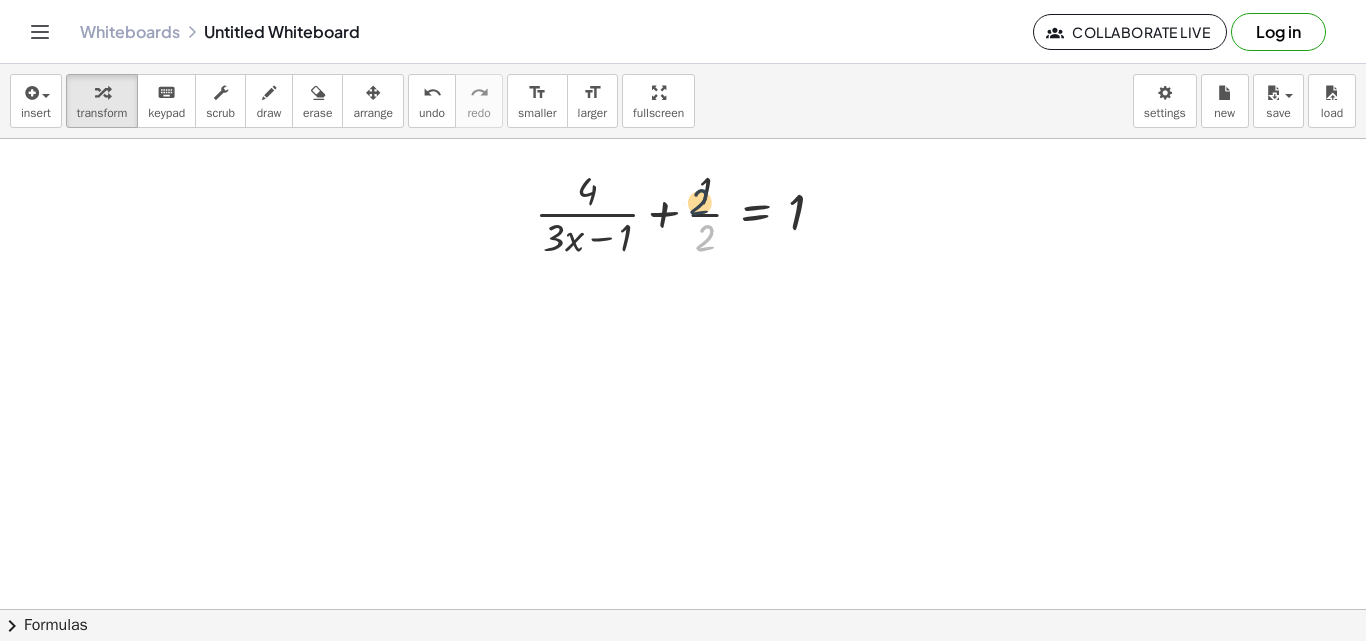 drag, startPoint x: 697, startPoint y: 232, endPoint x: 690, endPoint y: 190, distance: 42.579338 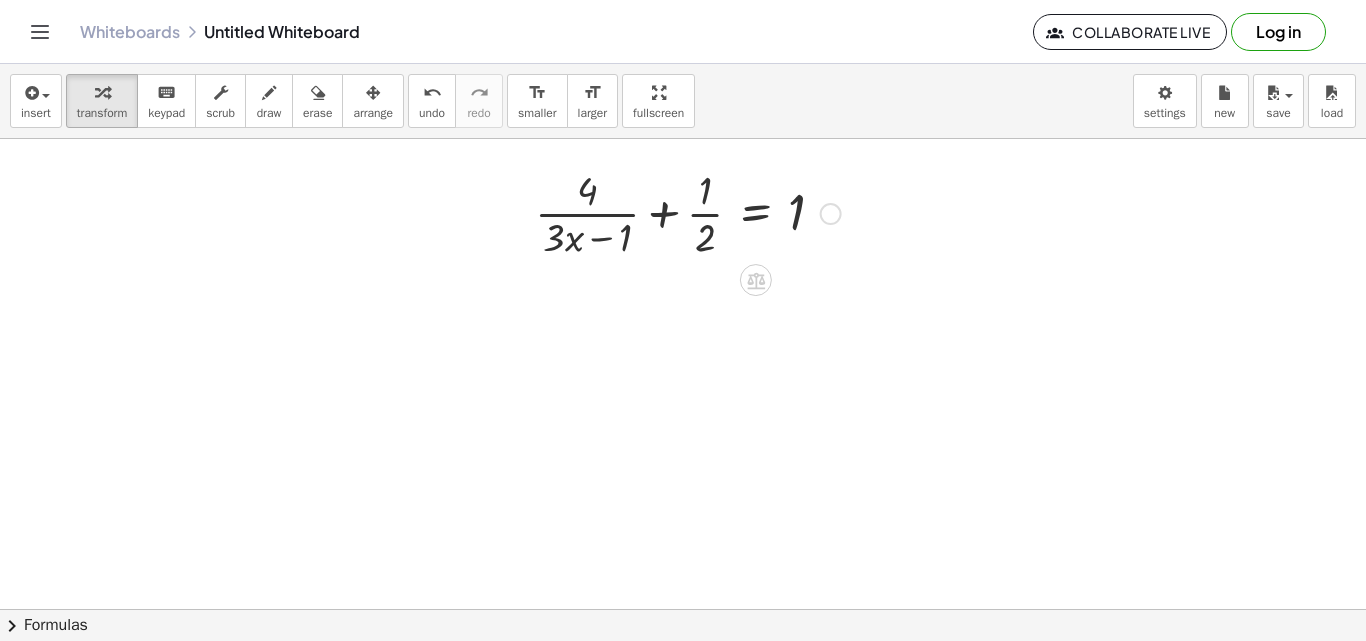 click at bounding box center (688, 212) 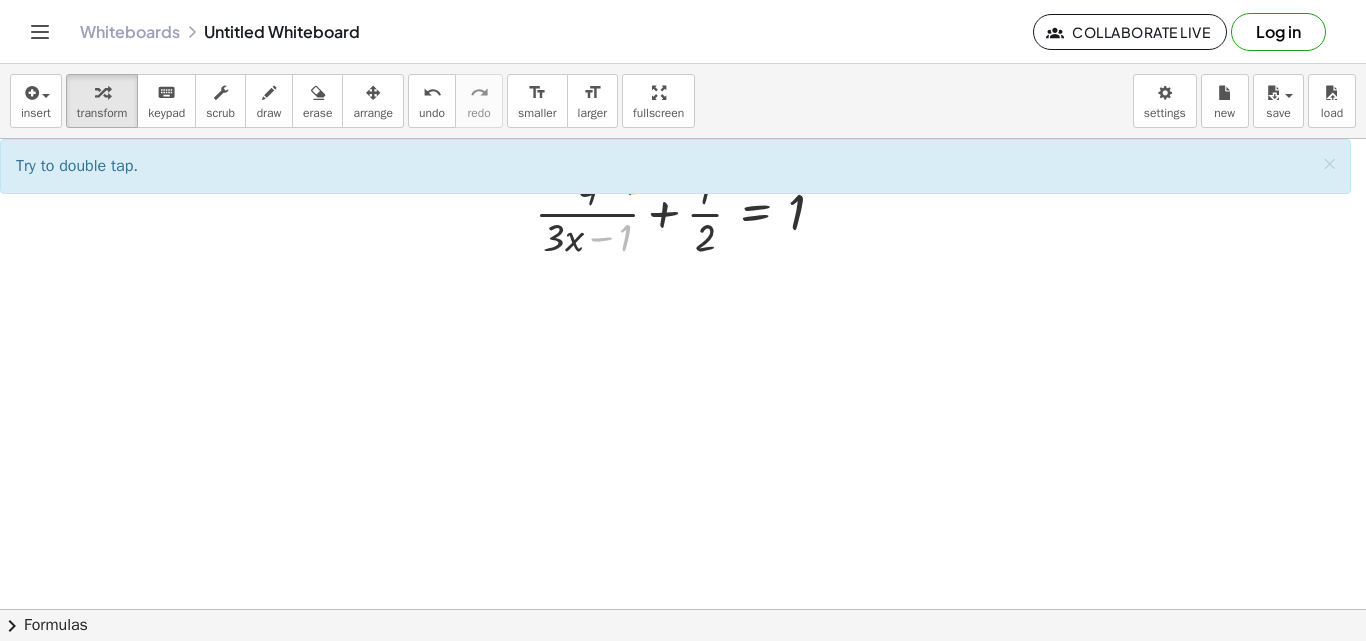 drag, startPoint x: 620, startPoint y: 246, endPoint x: 627, endPoint y: 190, distance: 56.435802 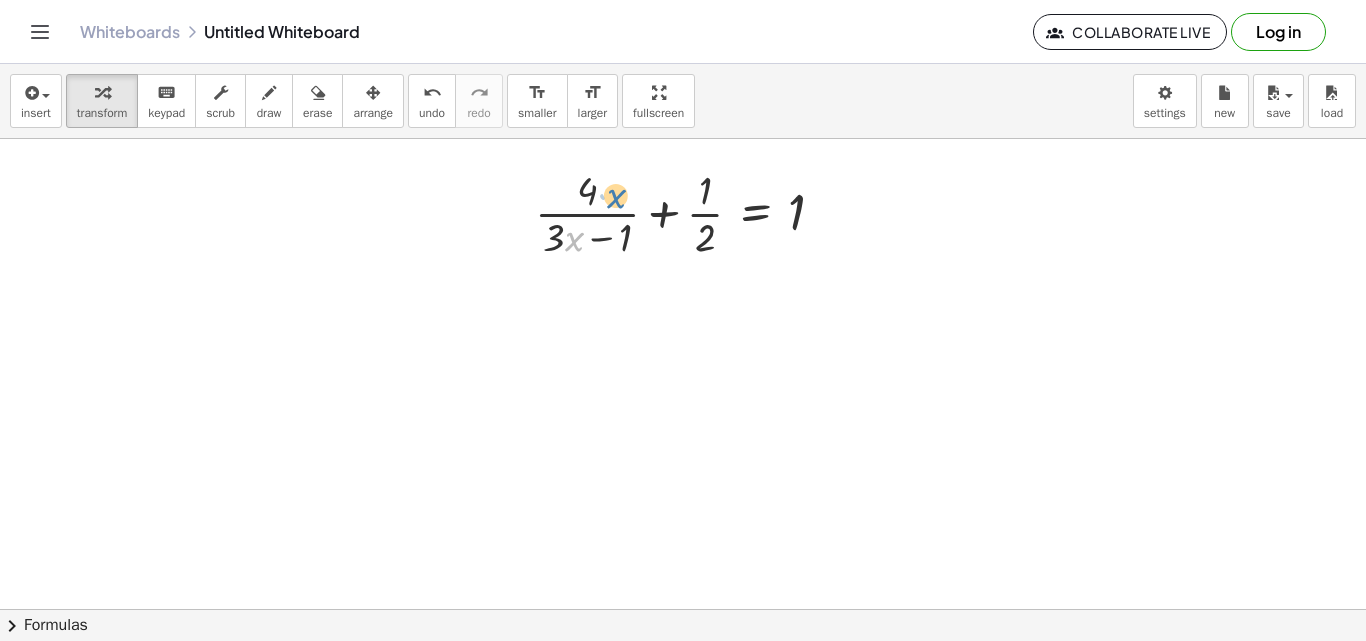 drag, startPoint x: 571, startPoint y: 239, endPoint x: 616, endPoint y: 190, distance: 66.52819 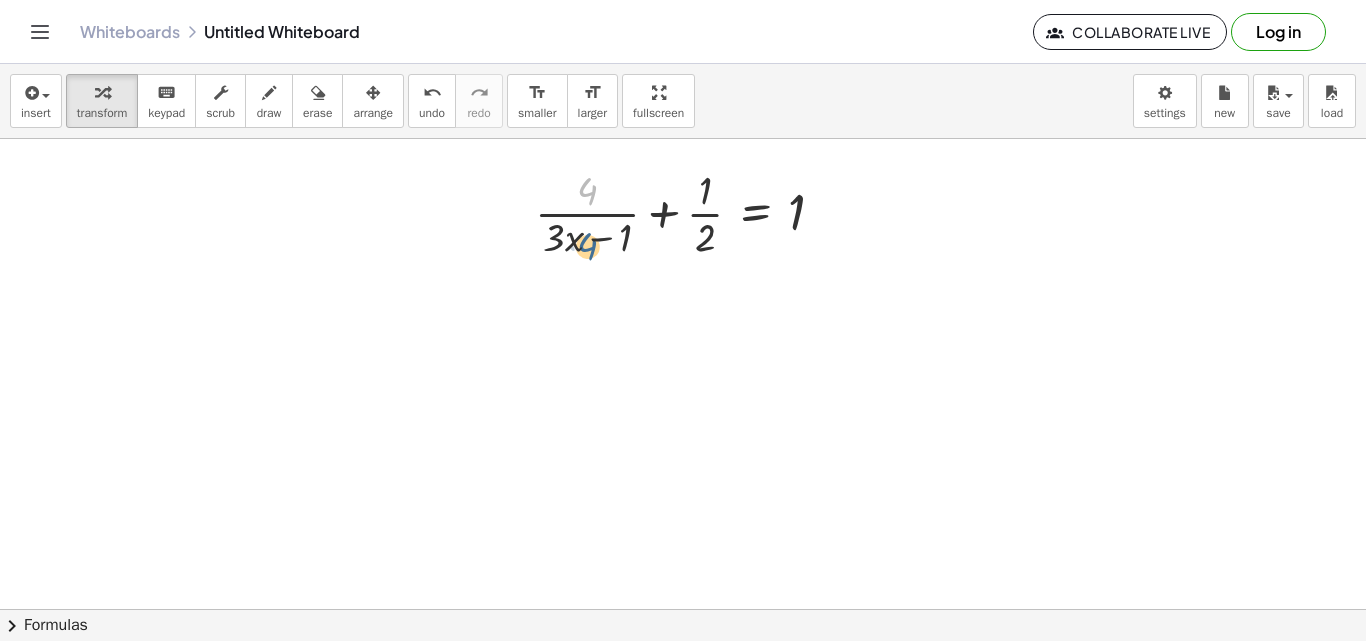 drag, startPoint x: 585, startPoint y: 186, endPoint x: 585, endPoint y: 242, distance: 56 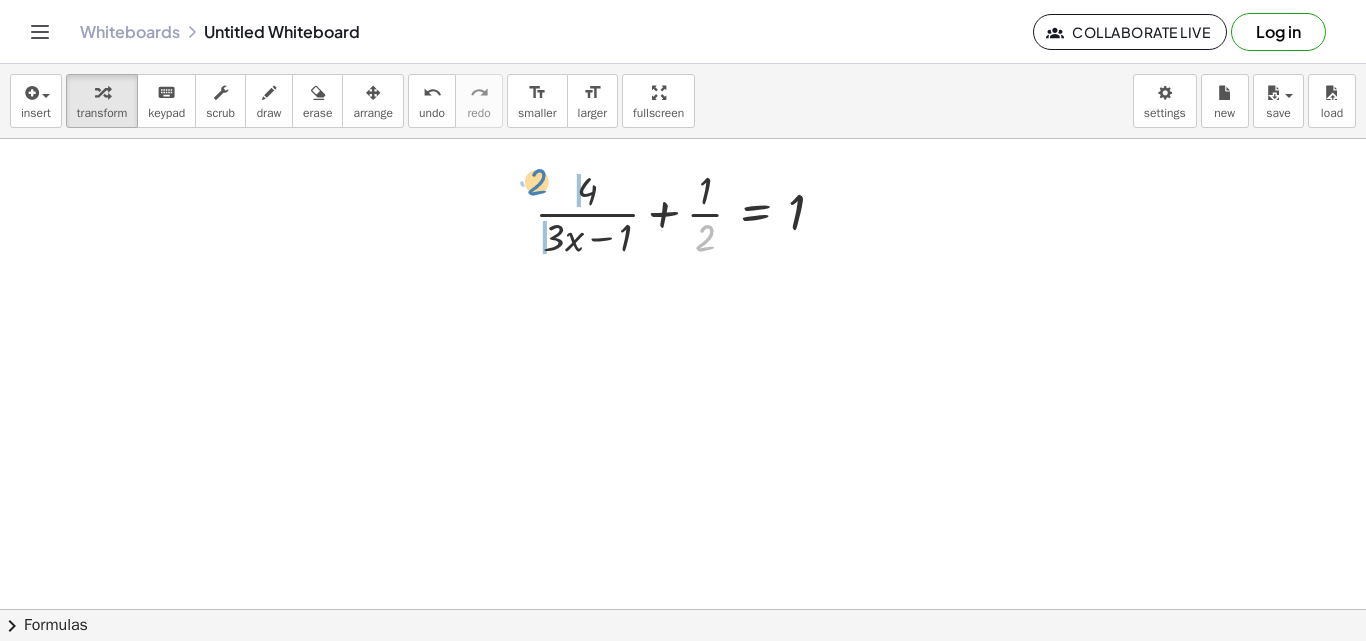 drag, startPoint x: 704, startPoint y: 238, endPoint x: 536, endPoint y: 182, distance: 177.08755 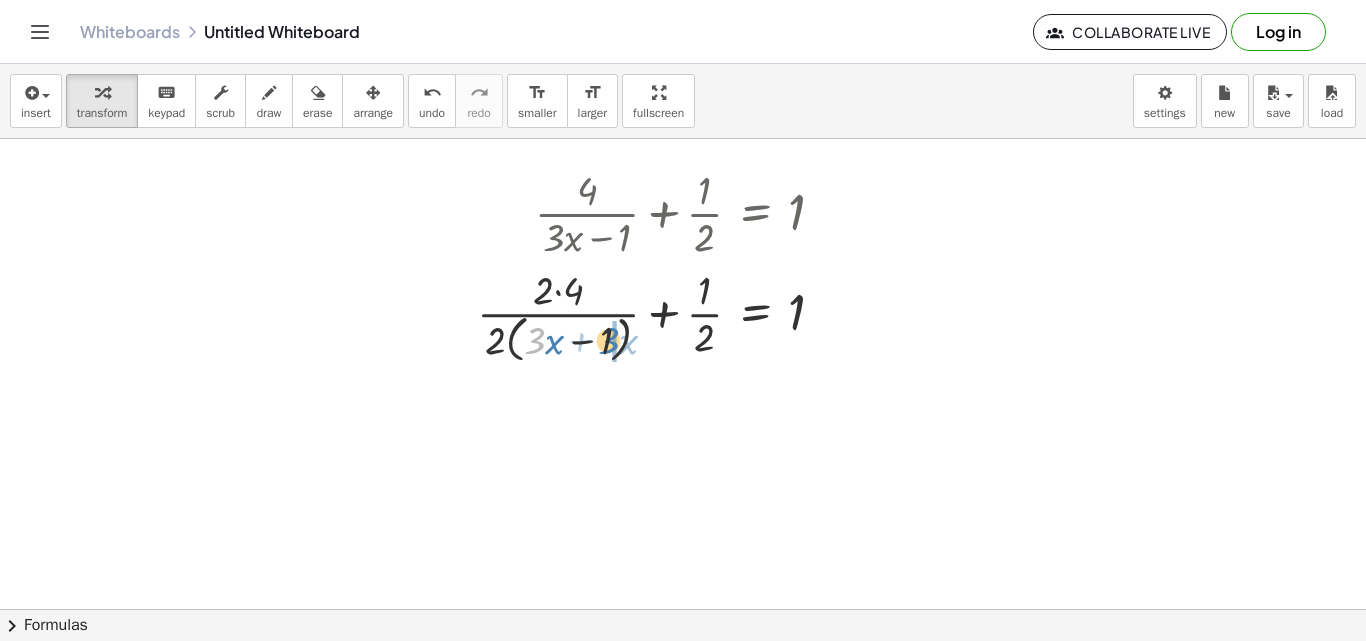 drag, startPoint x: 539, startPoint y: 347, endPoint x: 613, endPoint y: 347, distance: 74 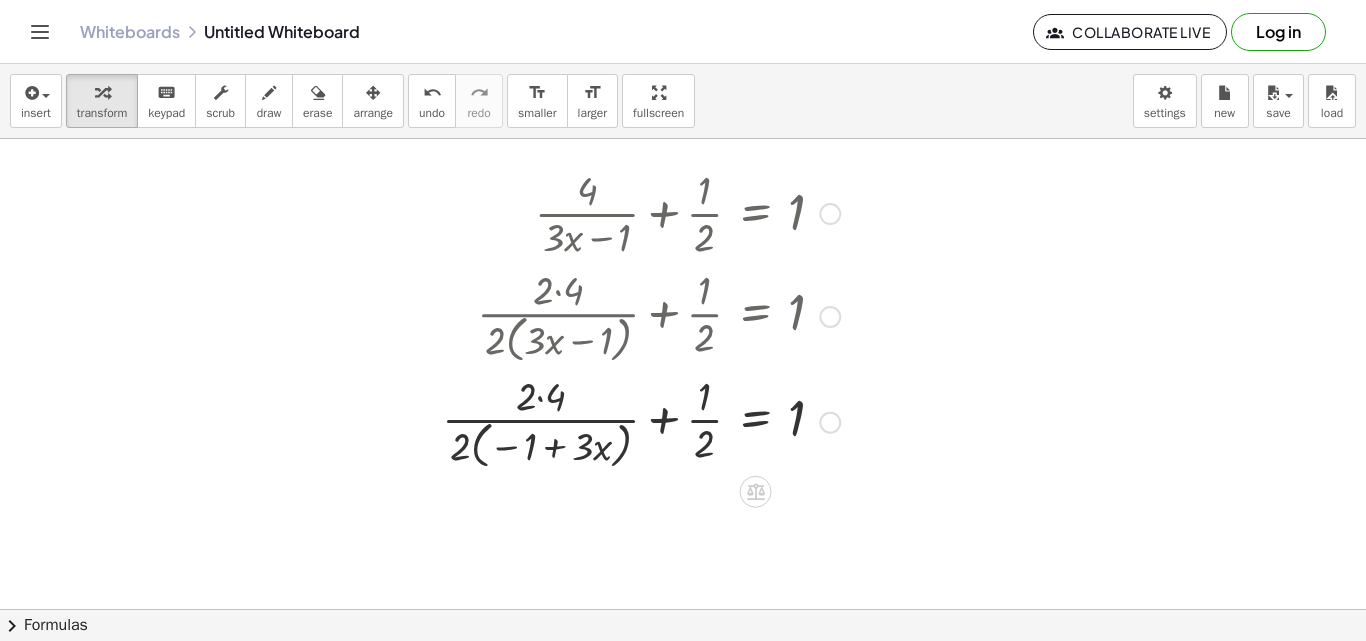 click at bounding box center [641, 421] 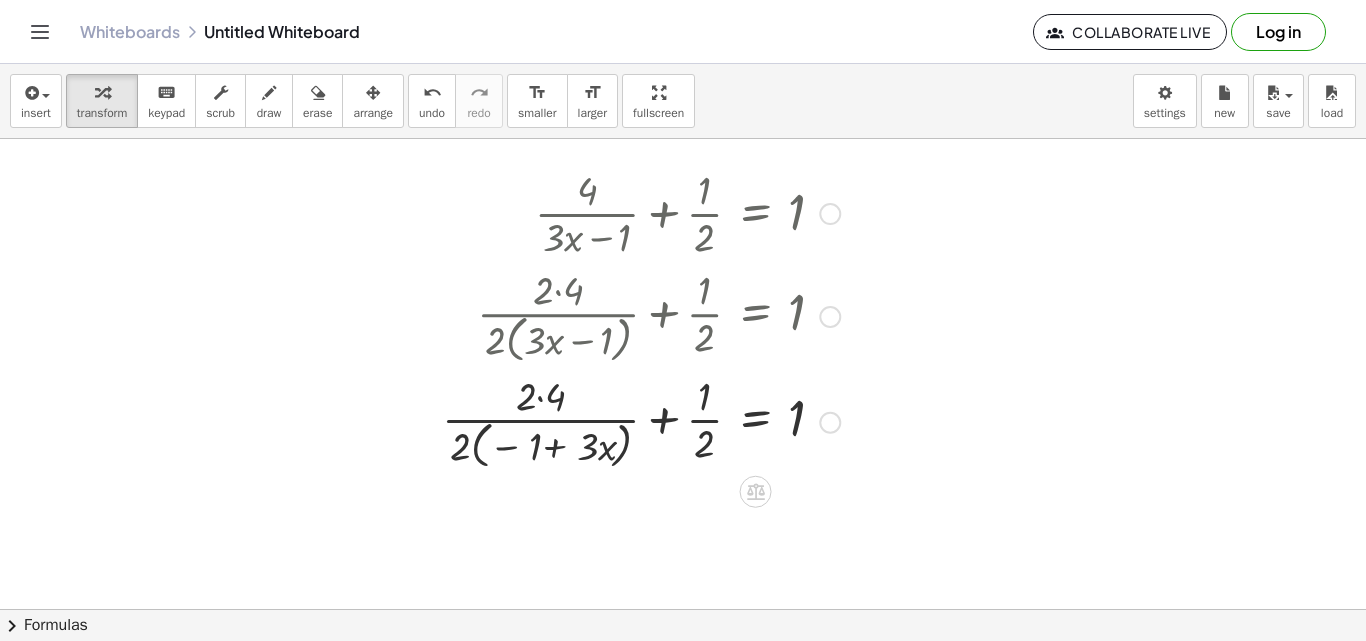 click at bounding box center [641, 421] 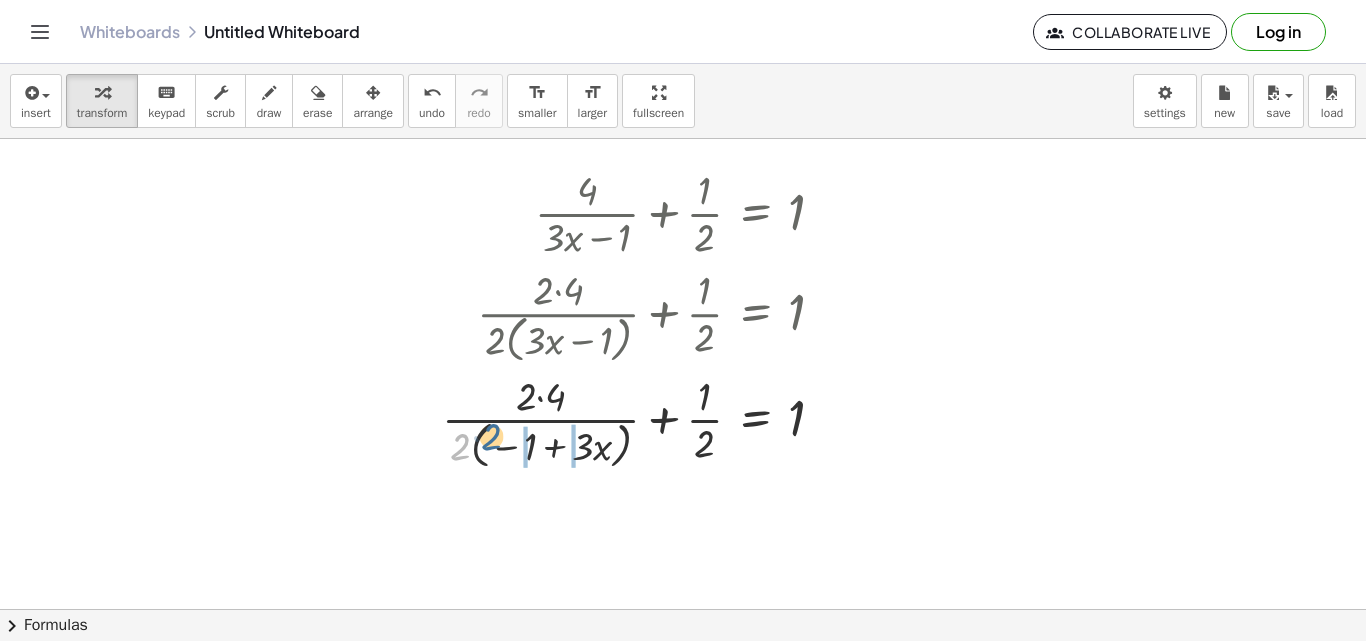 drag, startPoint x: 452, startPoint y: 448, endPoint x: 483, endPoint y: 438, distance: 32.572994 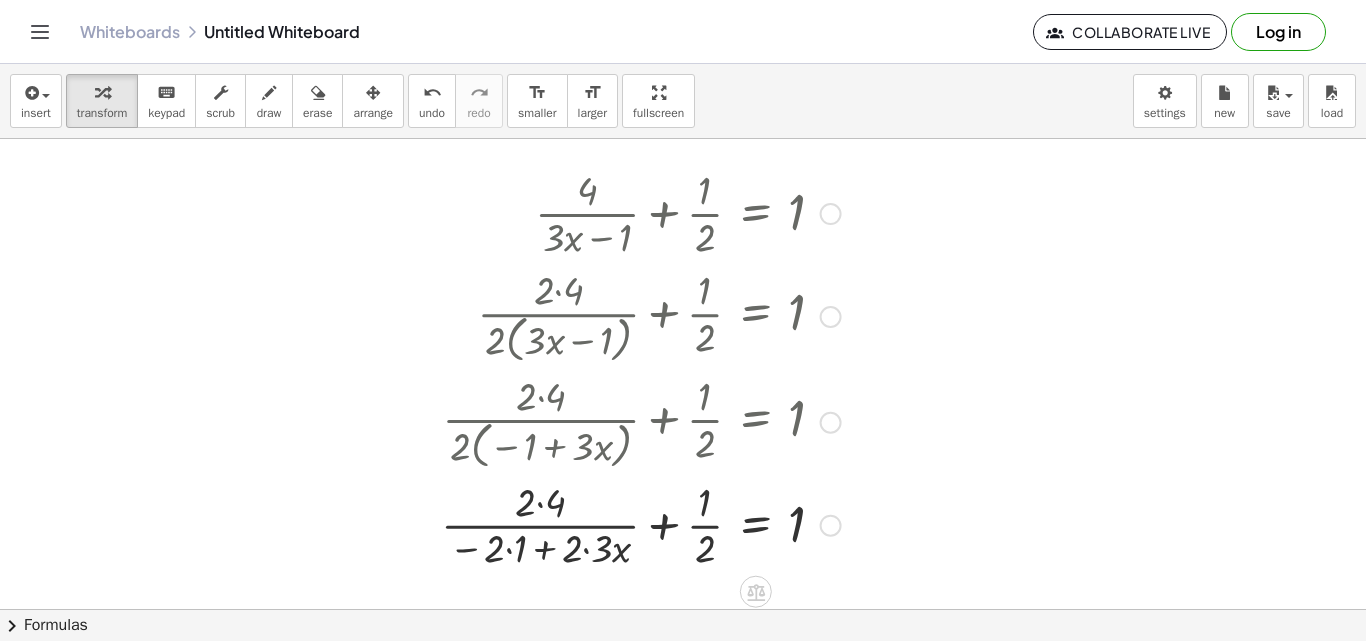 click at bounding box center (641, 524) 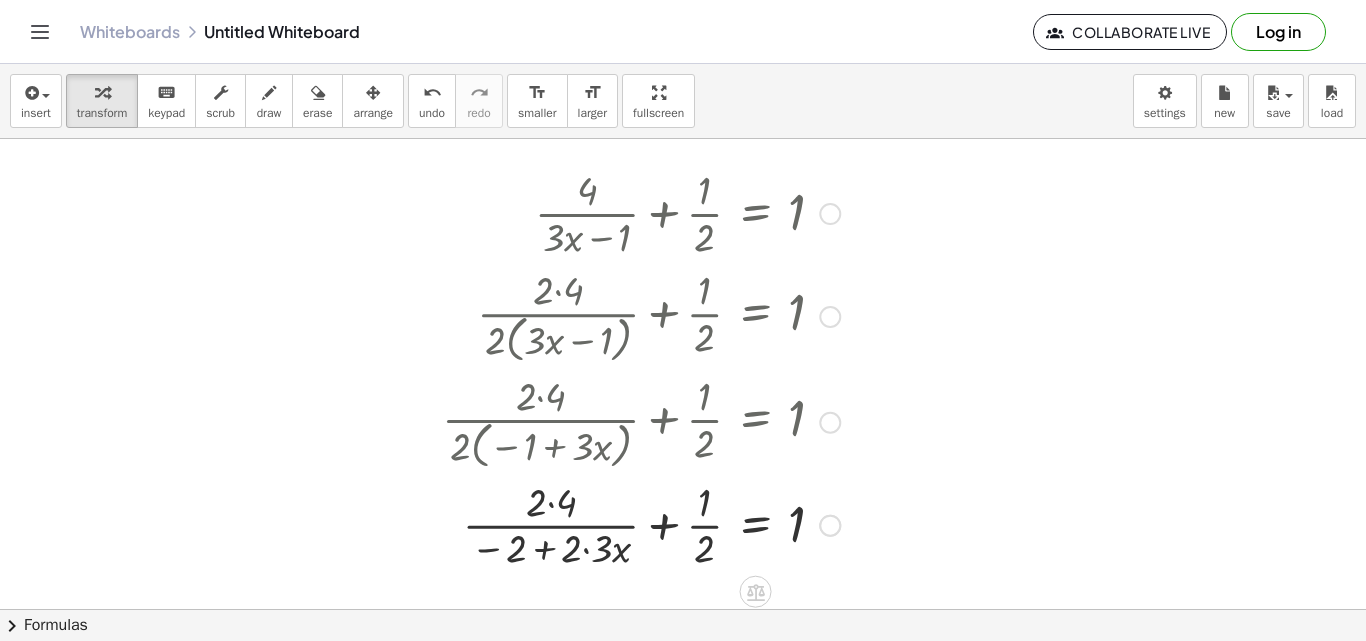 click at bounding box center (641, 524) 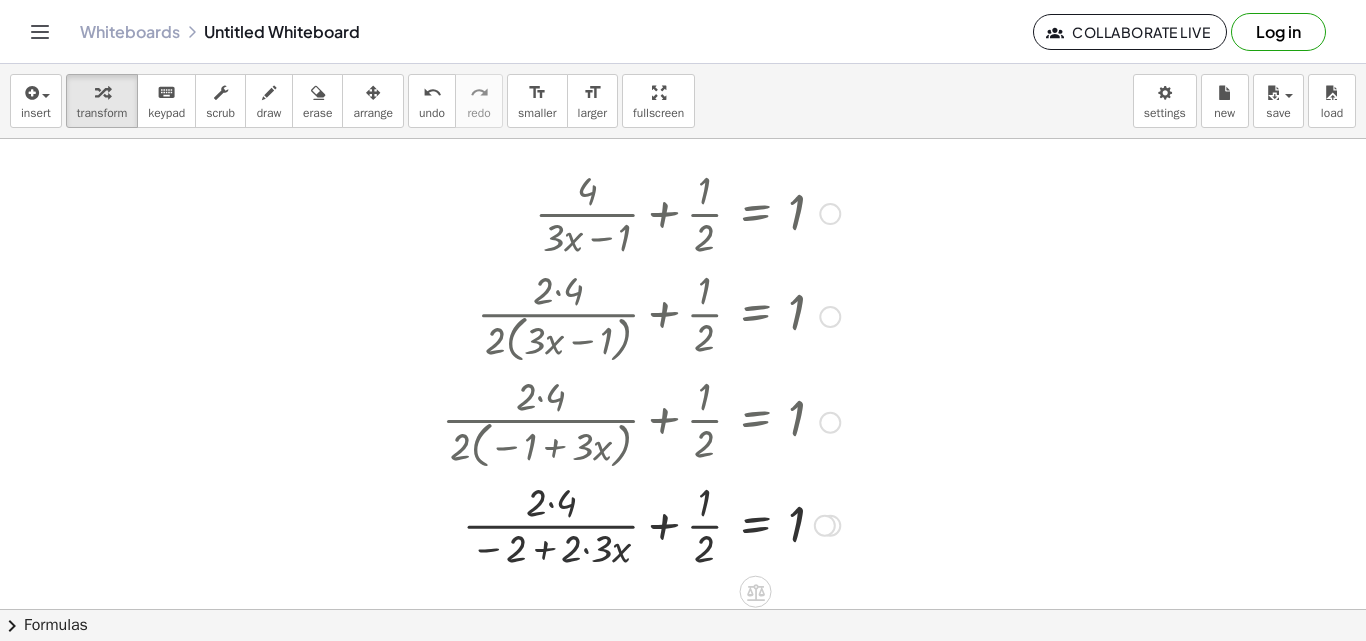 click at bounding box center (641, 524) 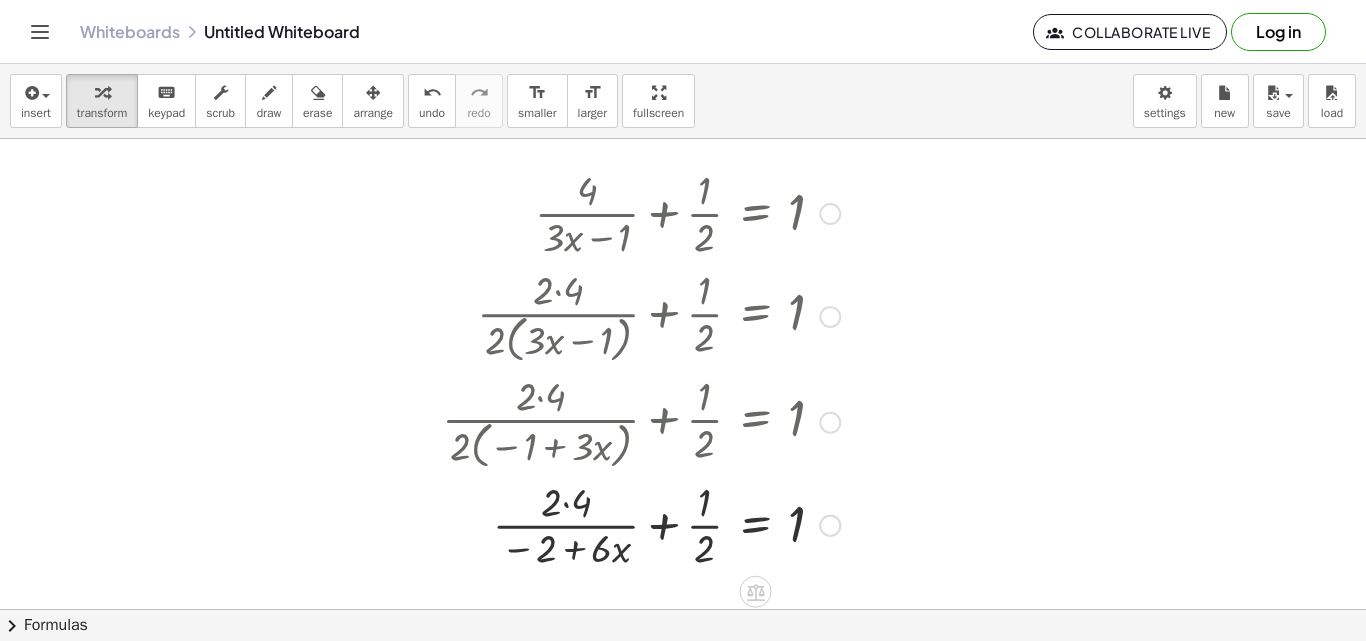 click at bounding box center [641, 524] 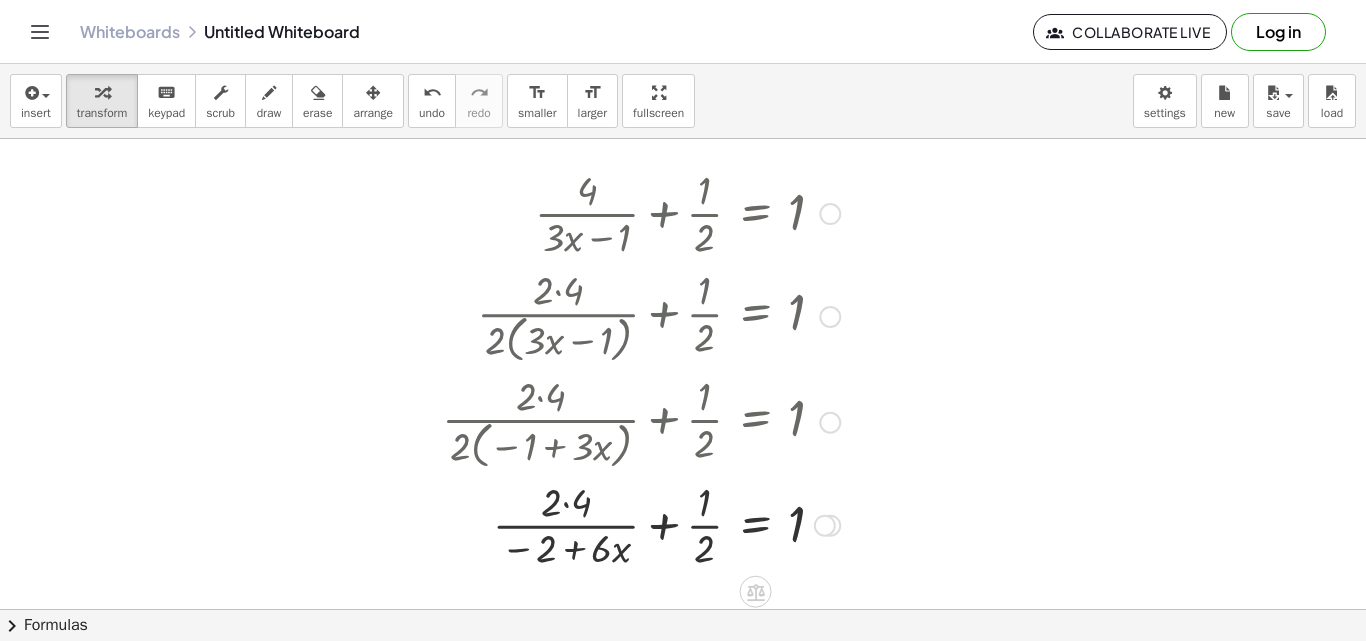click at bounding box center [641, 524] 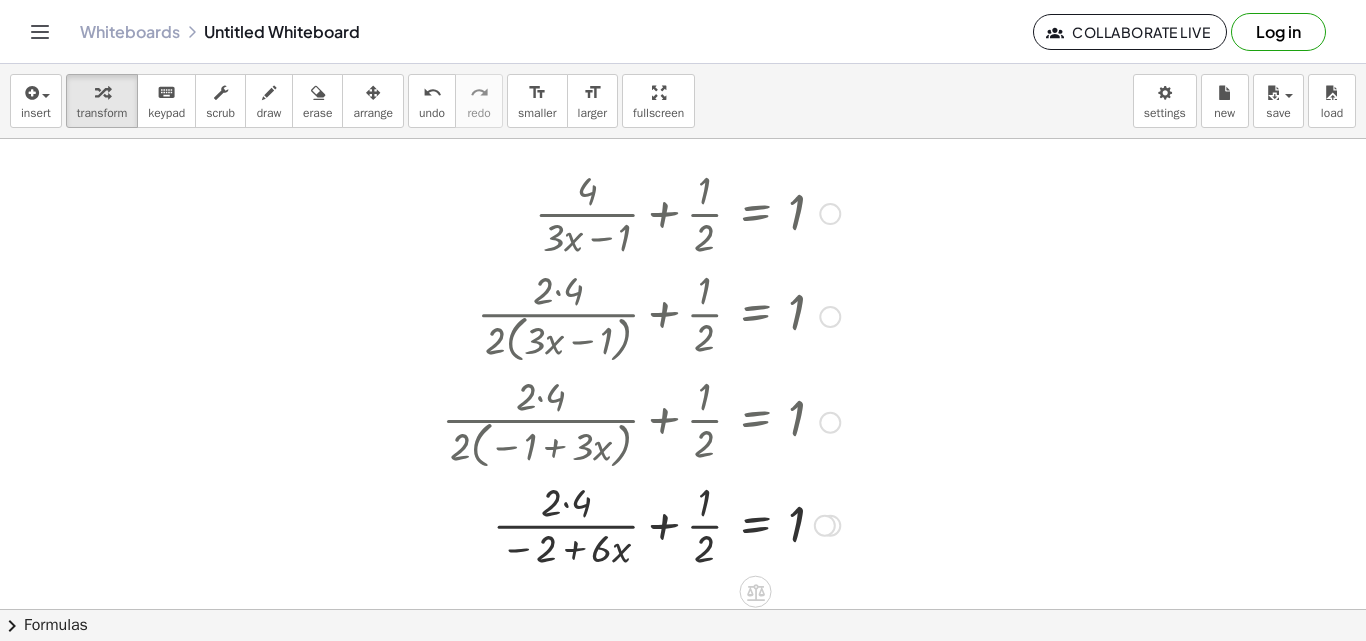 click at bounding box center (641, 524) 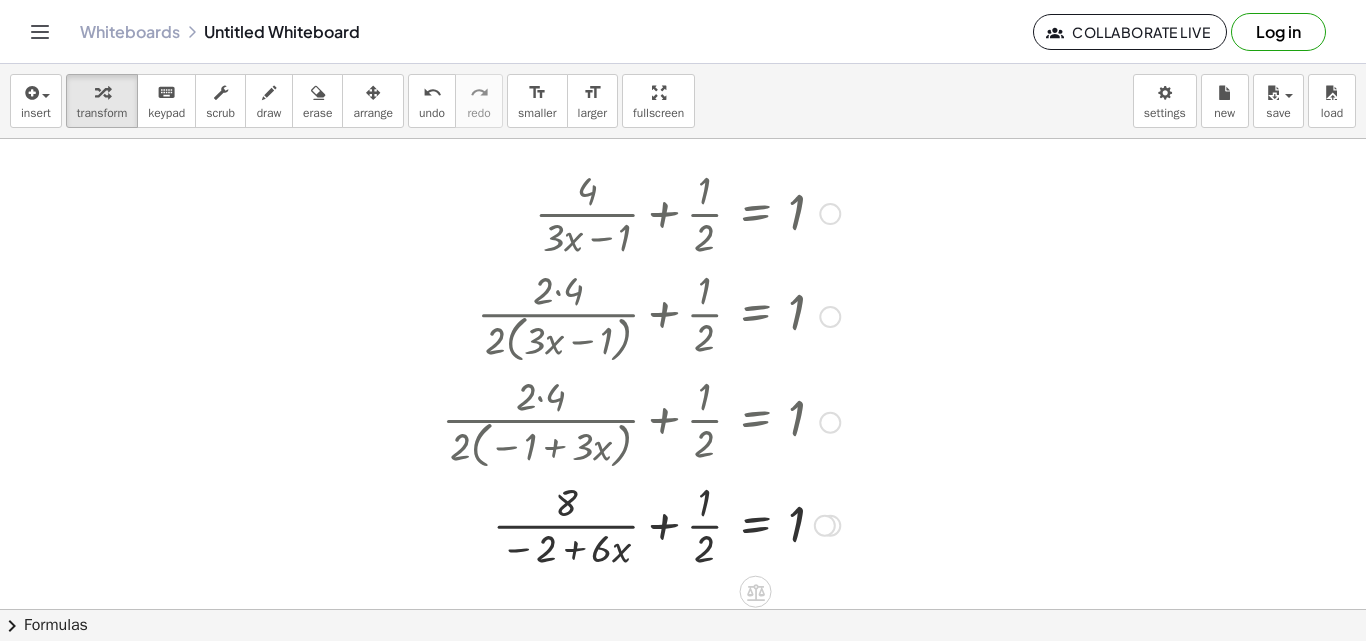 click at bounding box center (641, 524) 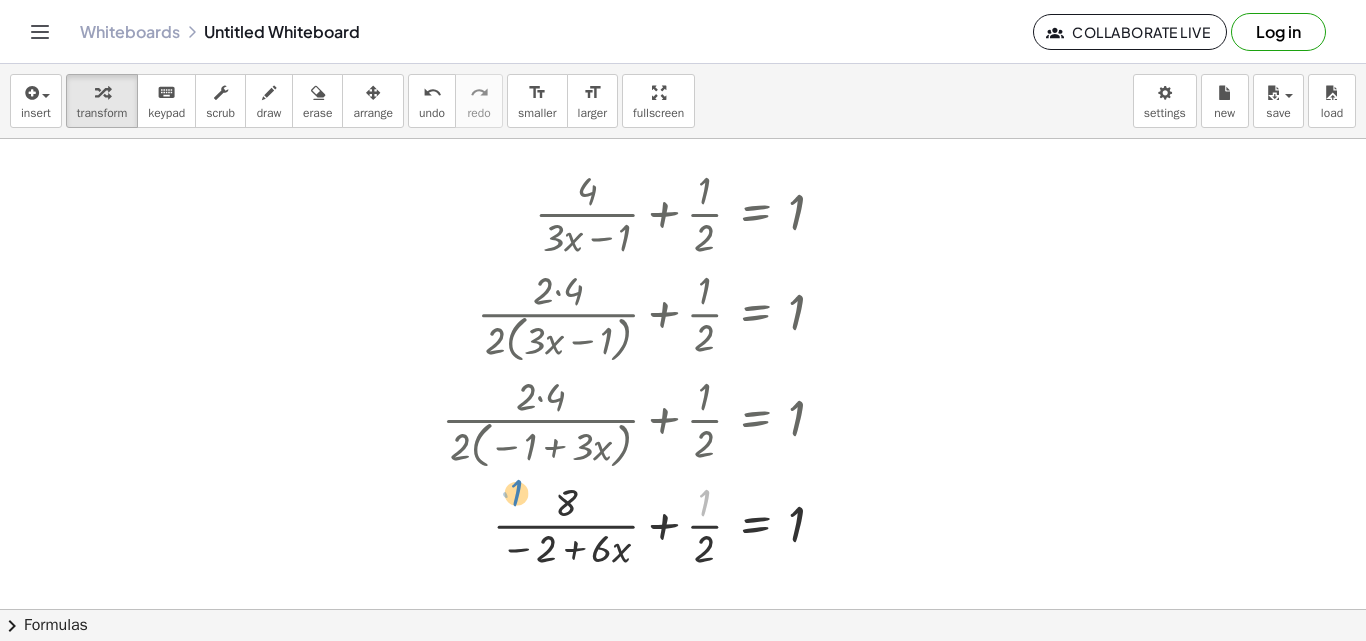 drag, startPoint x: 721, startPoint y: 504, endPoint x: 533, endPoint y: 494, distance: 188.26576 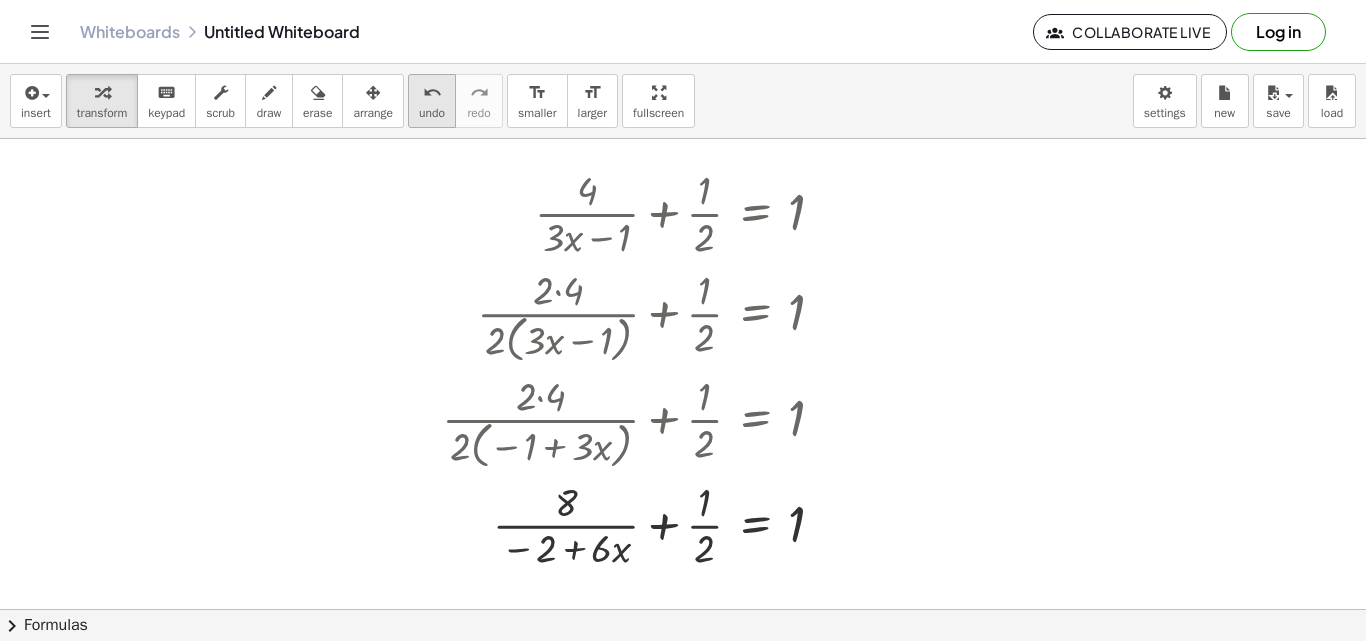 click on "undo" at bounding box center (432, 113) 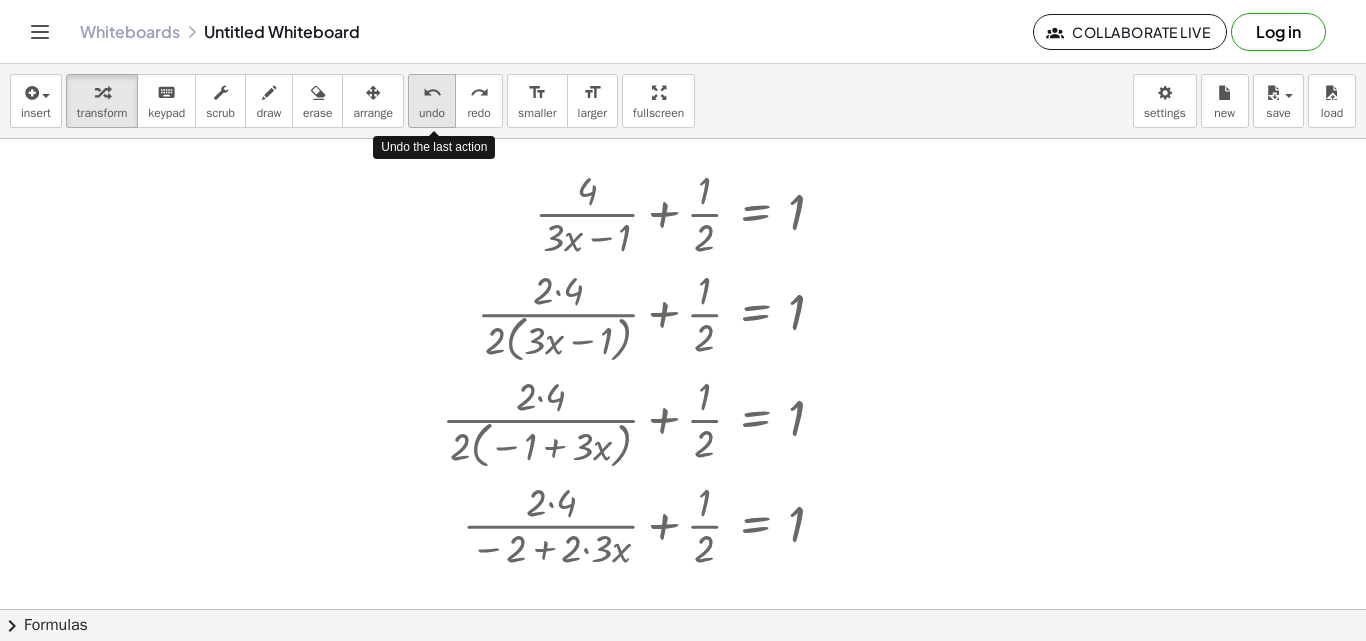click on "undo" at bounding box center [432, 113] 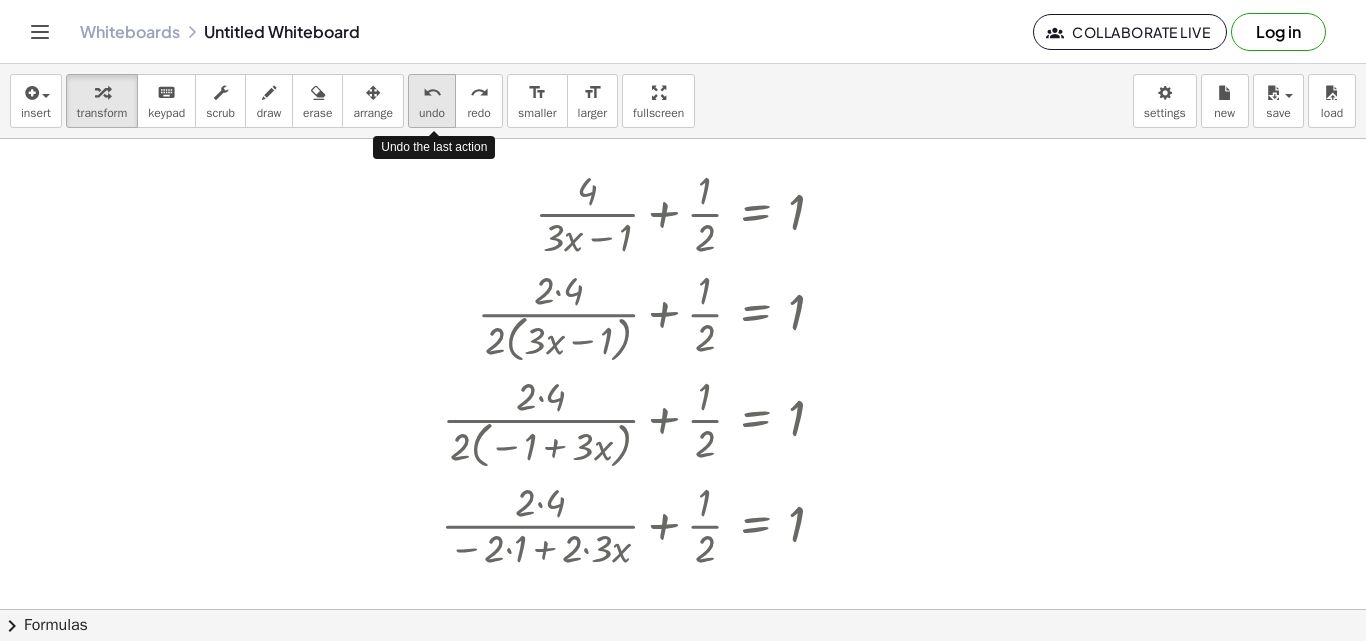 click on "undo" at bounding box center (432, 113) 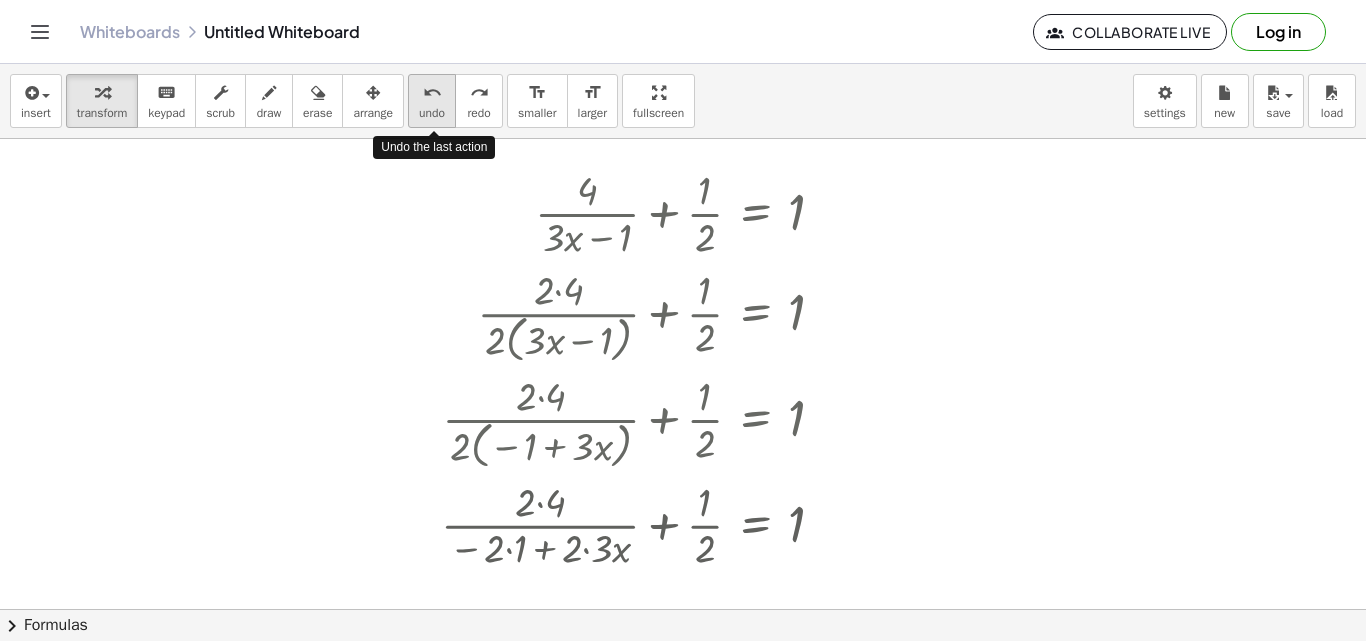 click on "undo" at bounding box center [432, 113] 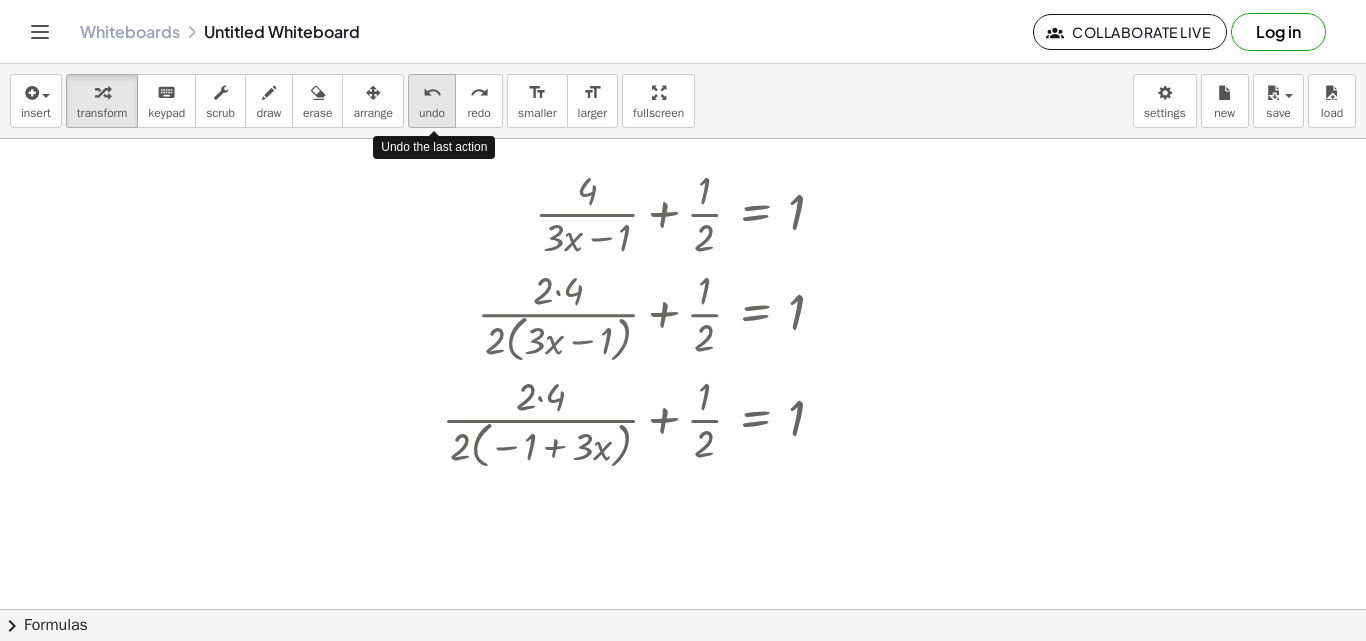click on "undo" at bounding box center (432, 113) 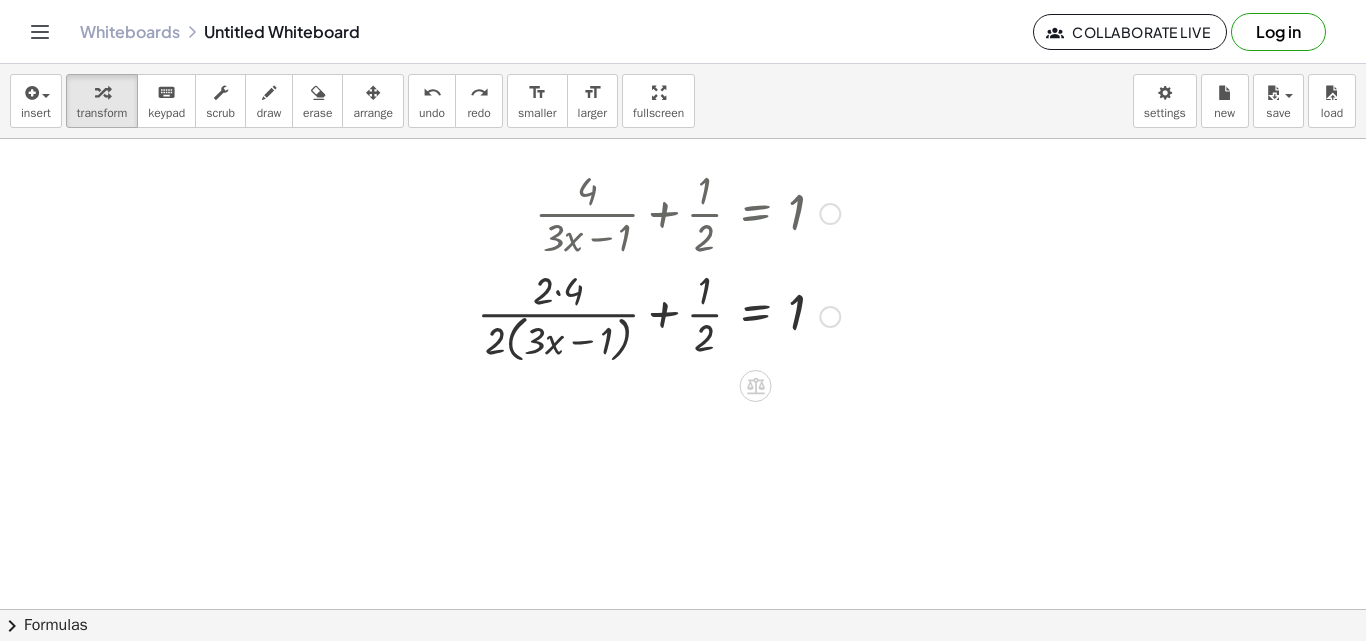 click at bounding box center (658, 315) 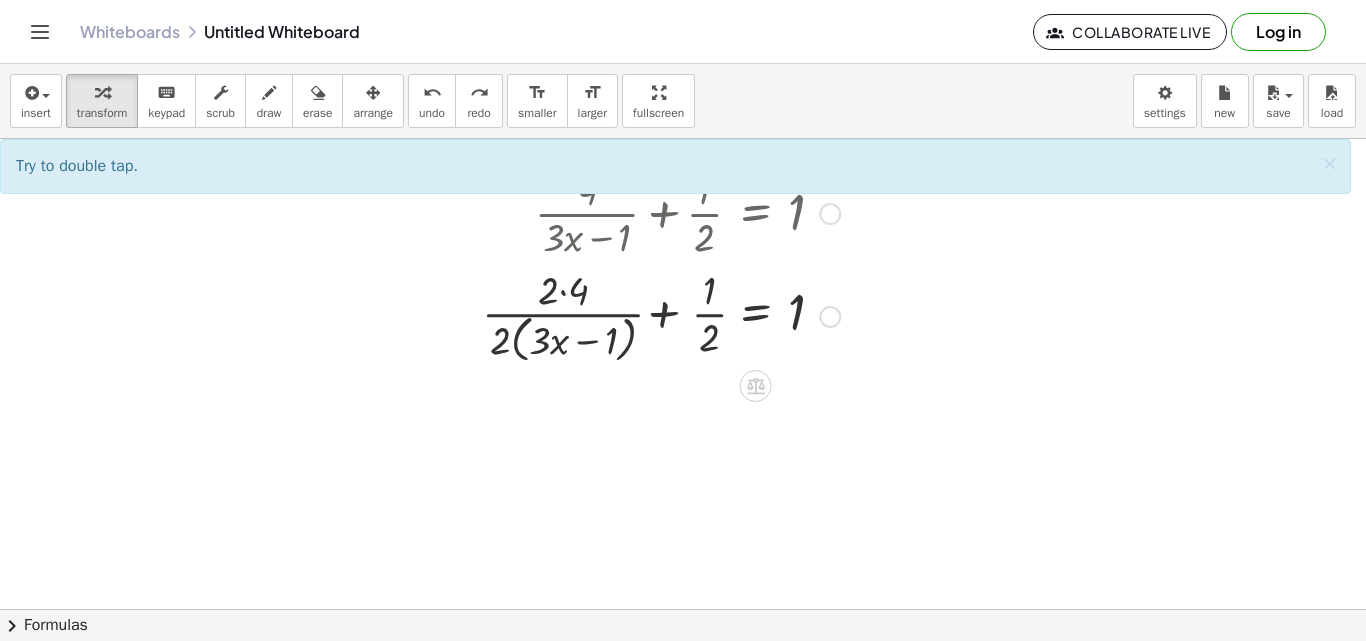 click at bounding box center (658, 315) 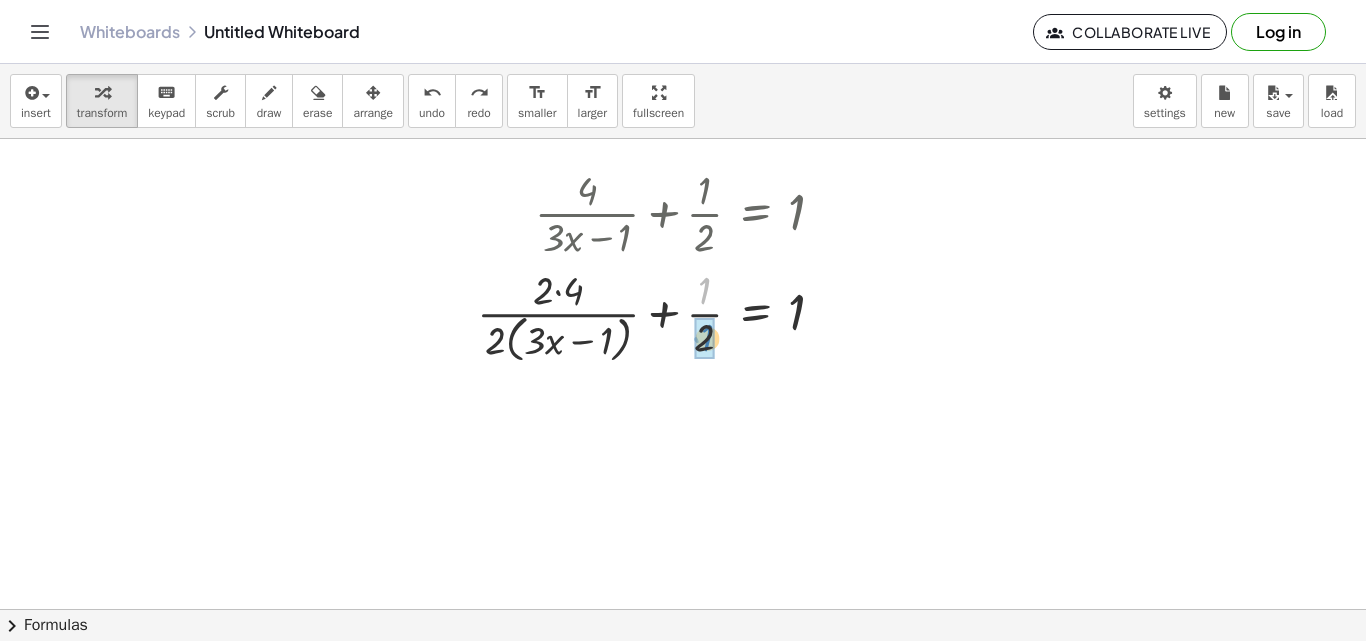 drag, startPoint x: 711, startPoint y: 296, endPoint x: 714, endPoint y: 344, distance: 48.09366 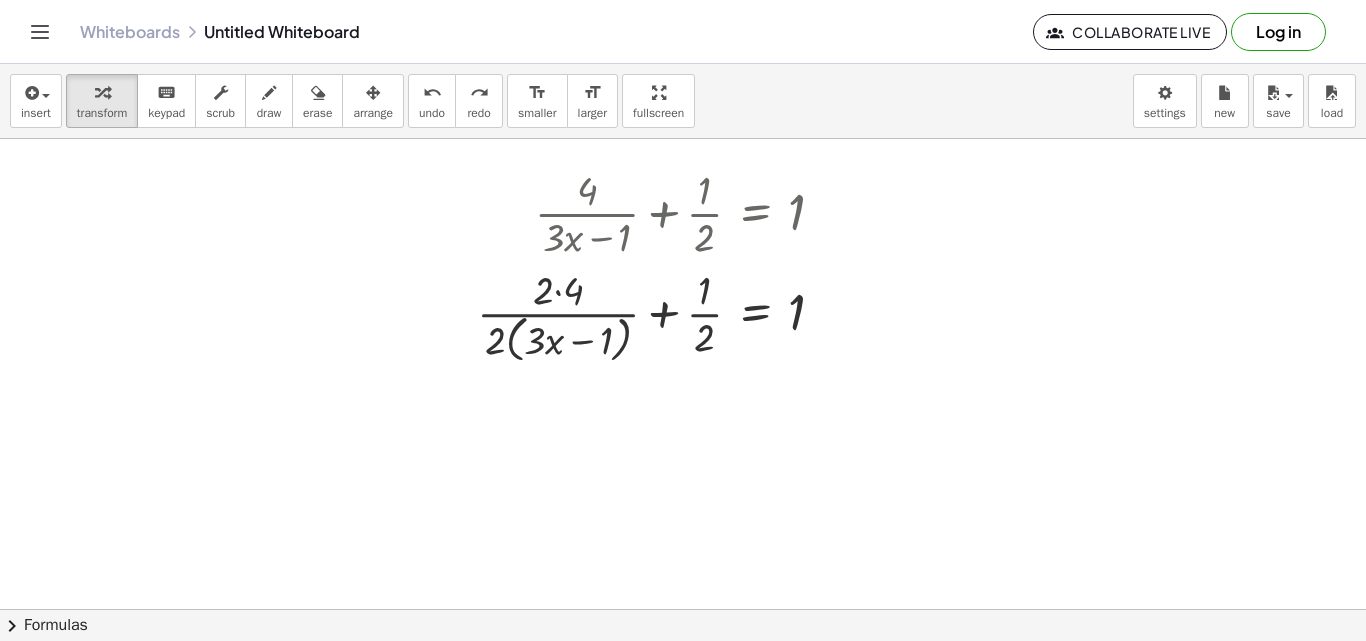 drag, startPoint x: 526, startPoint y: 319, endPoint x: 1022, endPoint y: 249, distance: 500.91516 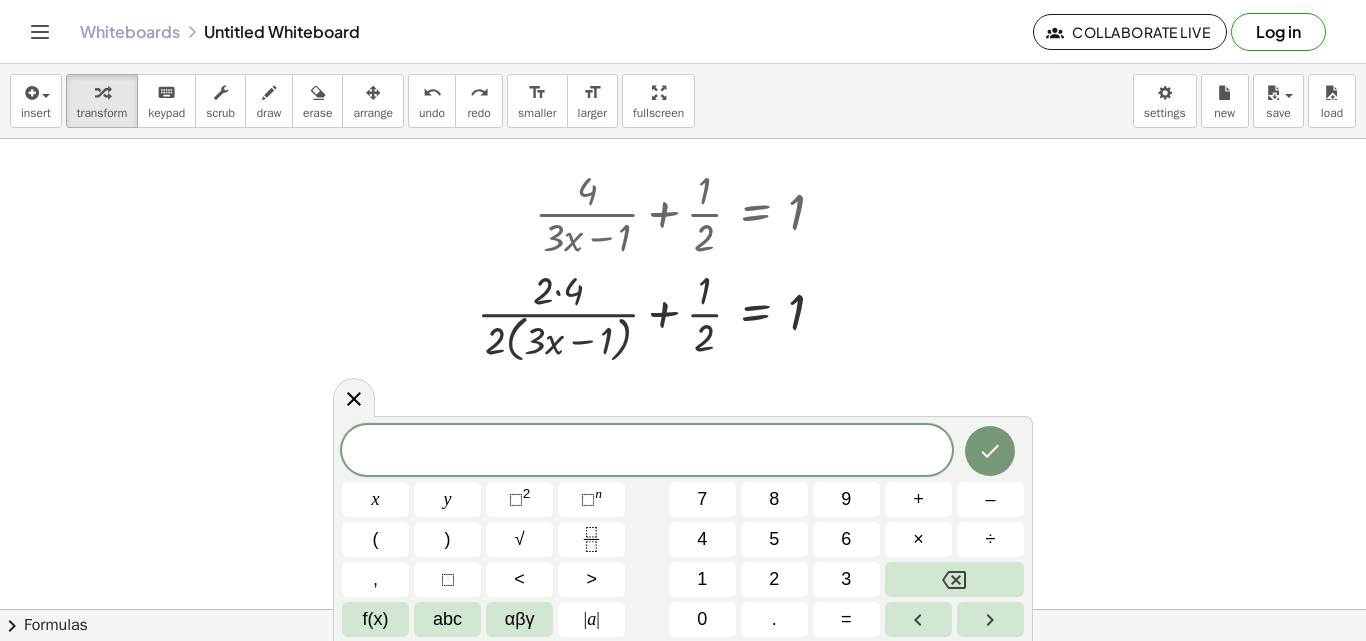 scroll, scrollTop: 200, scrollLeft: 0, axis: vertical 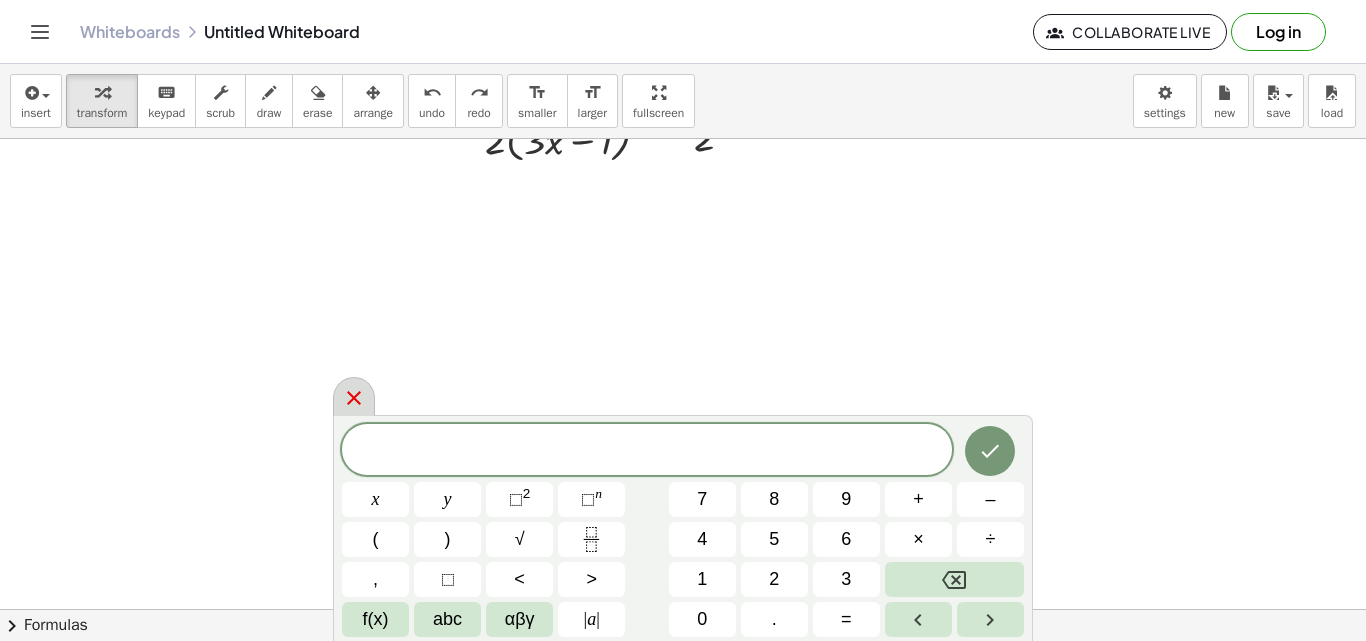 click at bounding box center (354, 396) 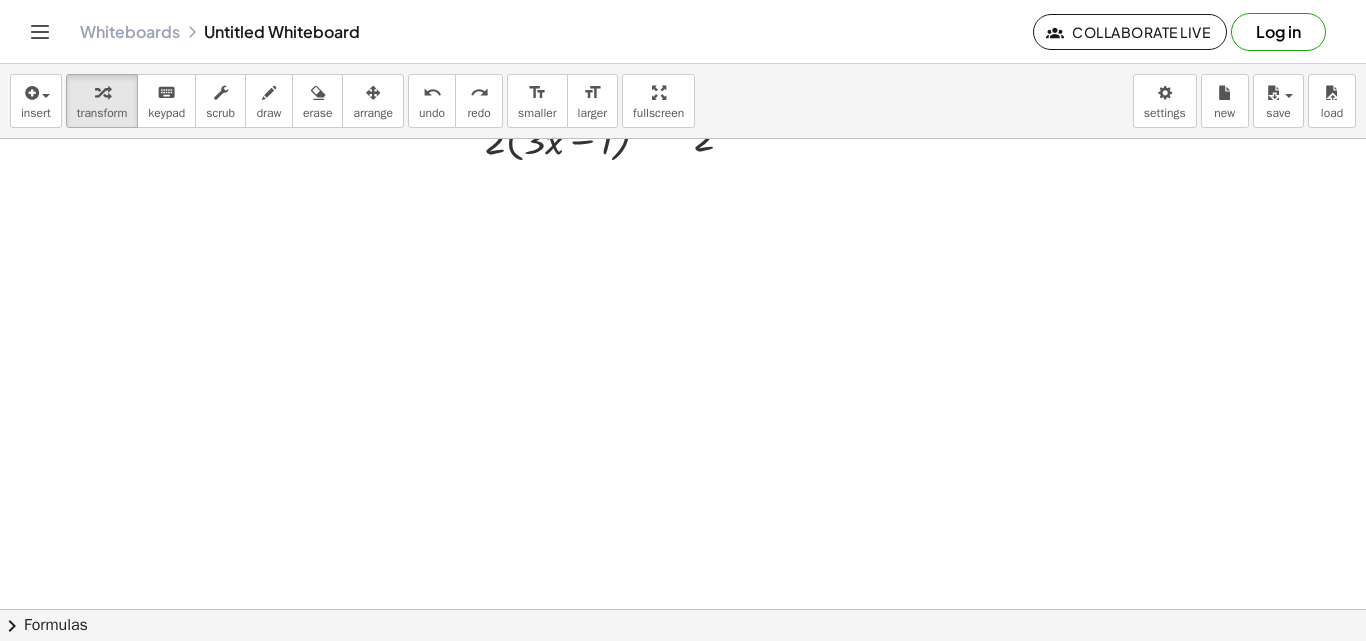 click at bounding box center [683, 409] 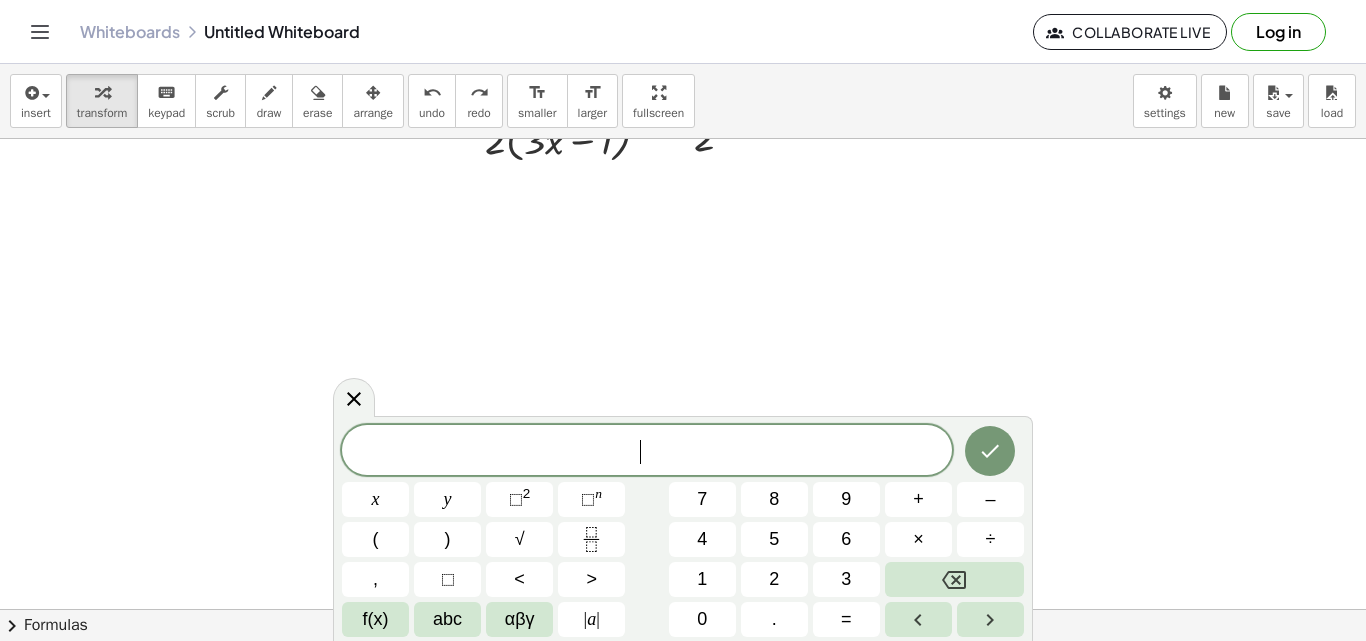 click at bounding box center [683, 409] 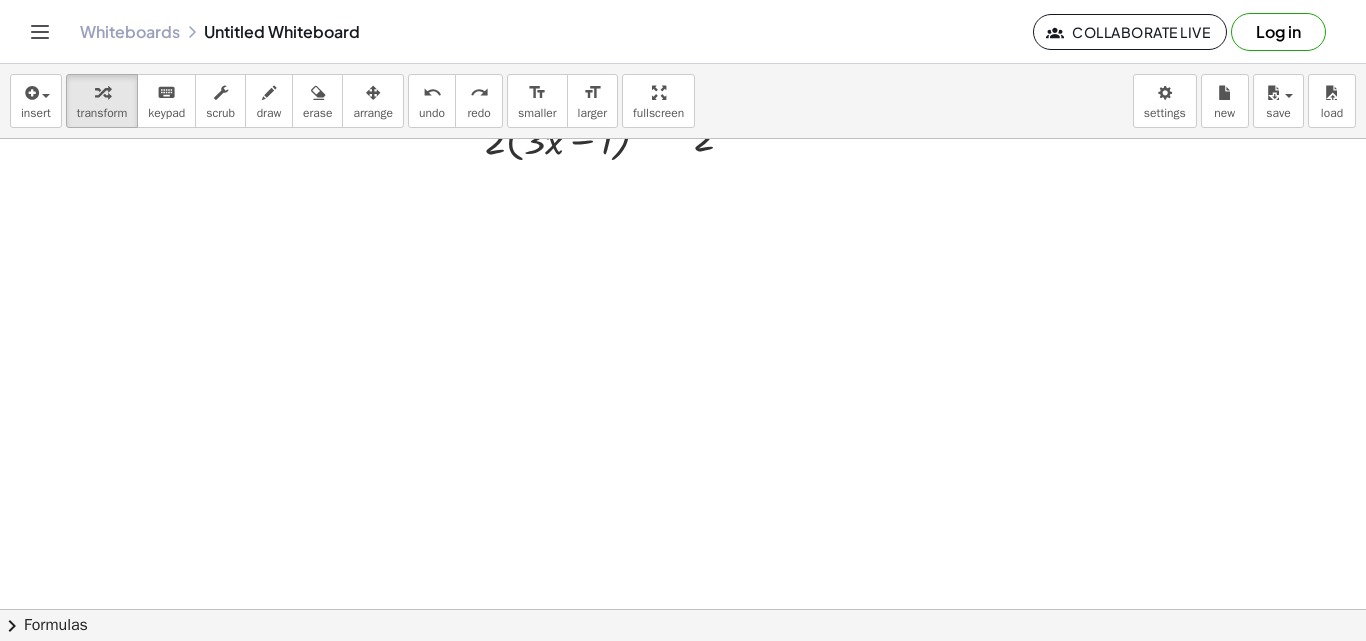 click at bounding box center (683, 409) 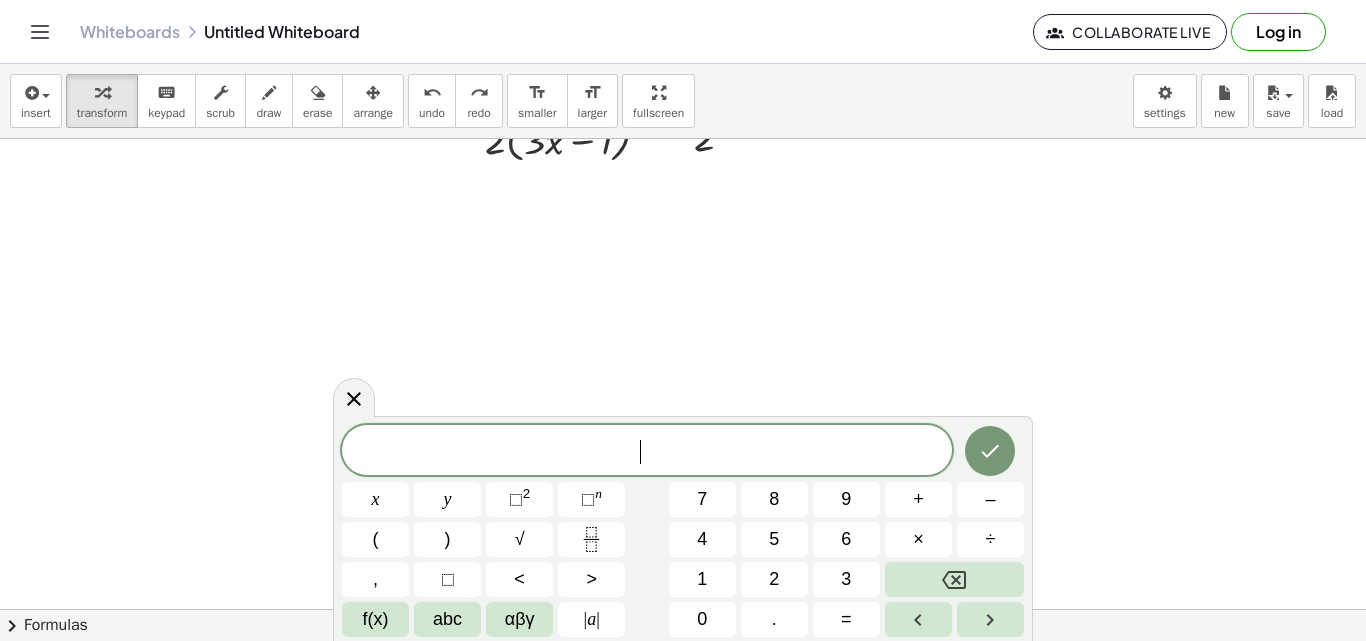 drag, startPoint x: 1187, startPoint y: 2, endPoint x: 1145, endPoint y: 187, distance: 189.70767 